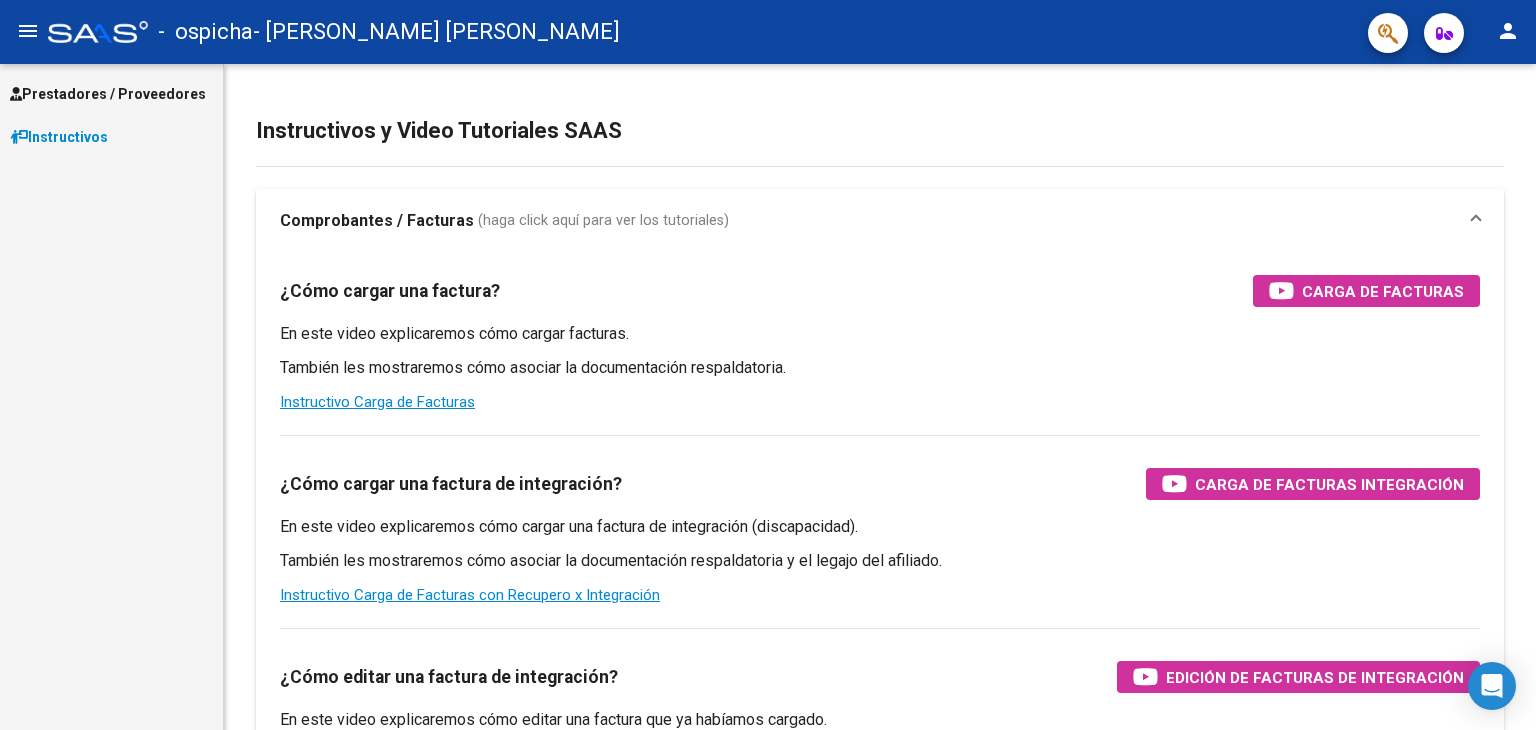 scroll, scrollTop: 0, scrollLeft: 0, axis: both 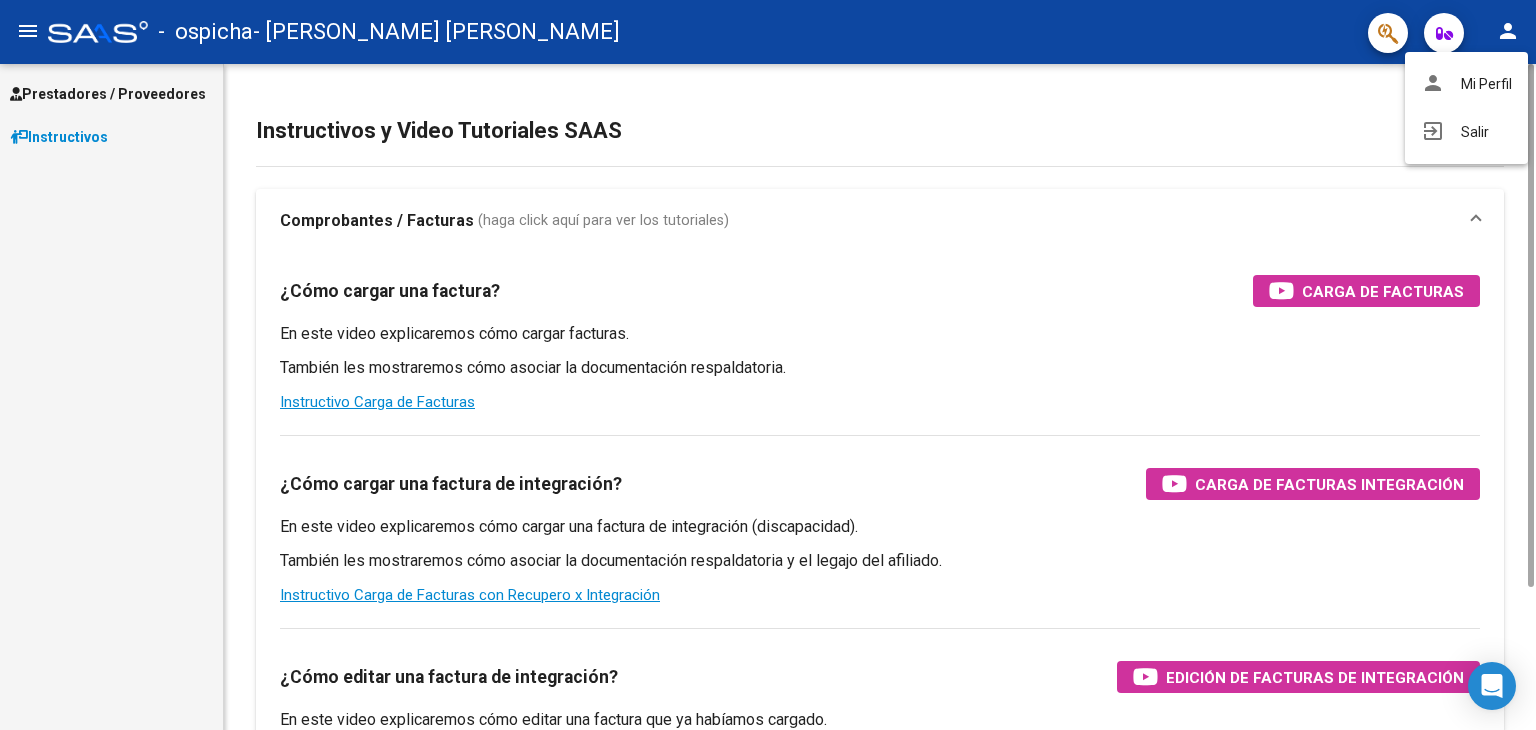 click on "person  Mi Perfil" at bounding box center (1466, 84) 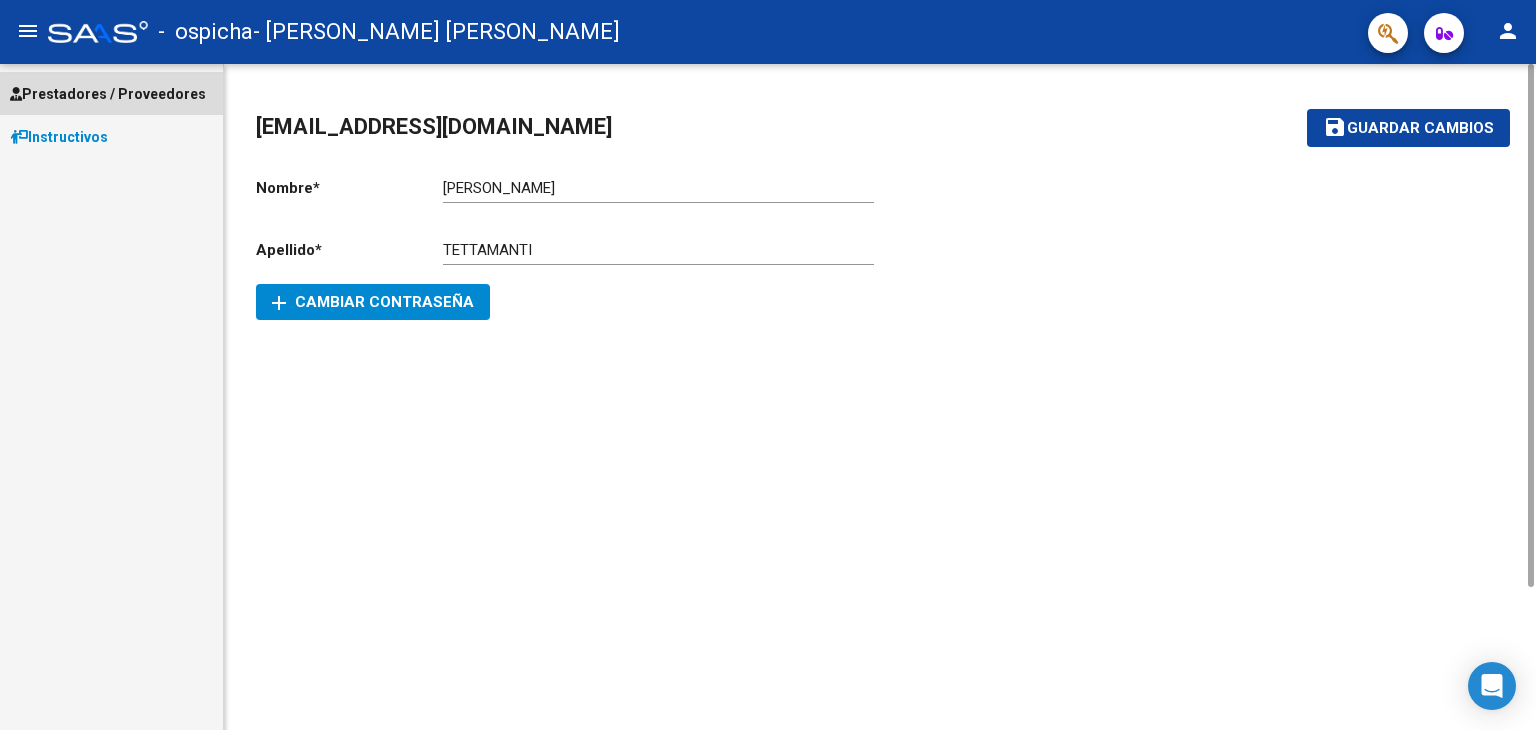click on "Prestadores / Proveedores" at bounding box center [108, 94] 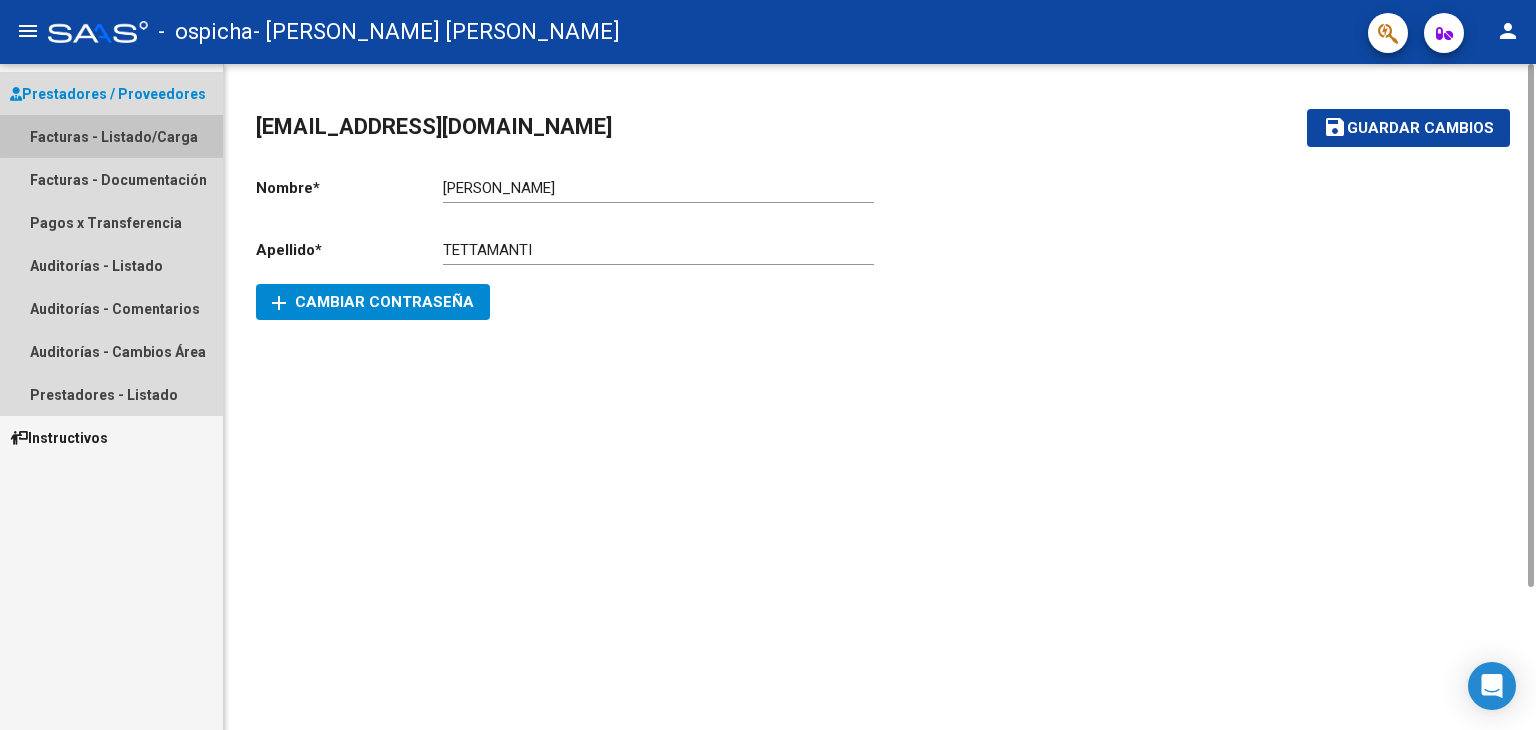 click on "Facturas - Listado/Carga" at bounding box center (111, 136) 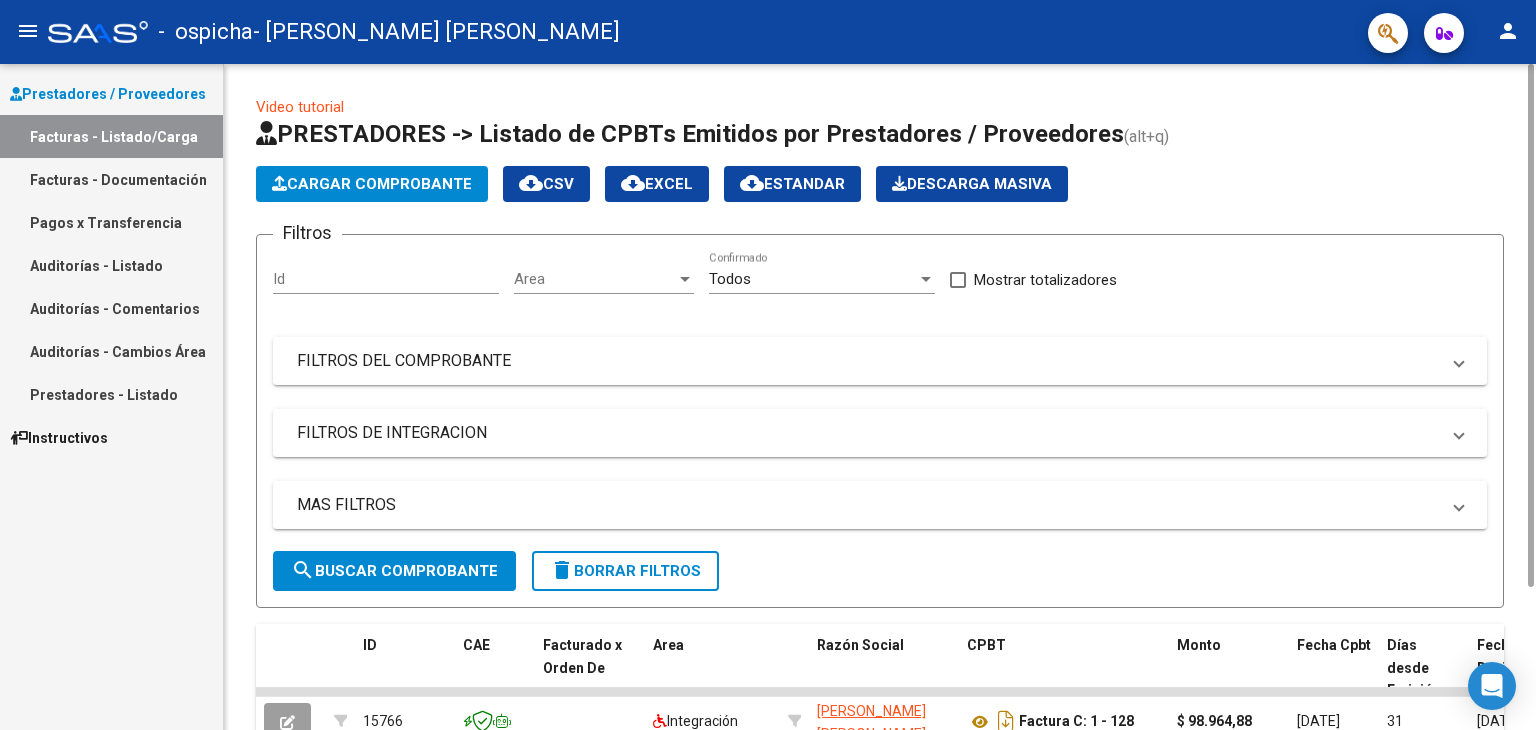 click on "Cargar Comprobante" 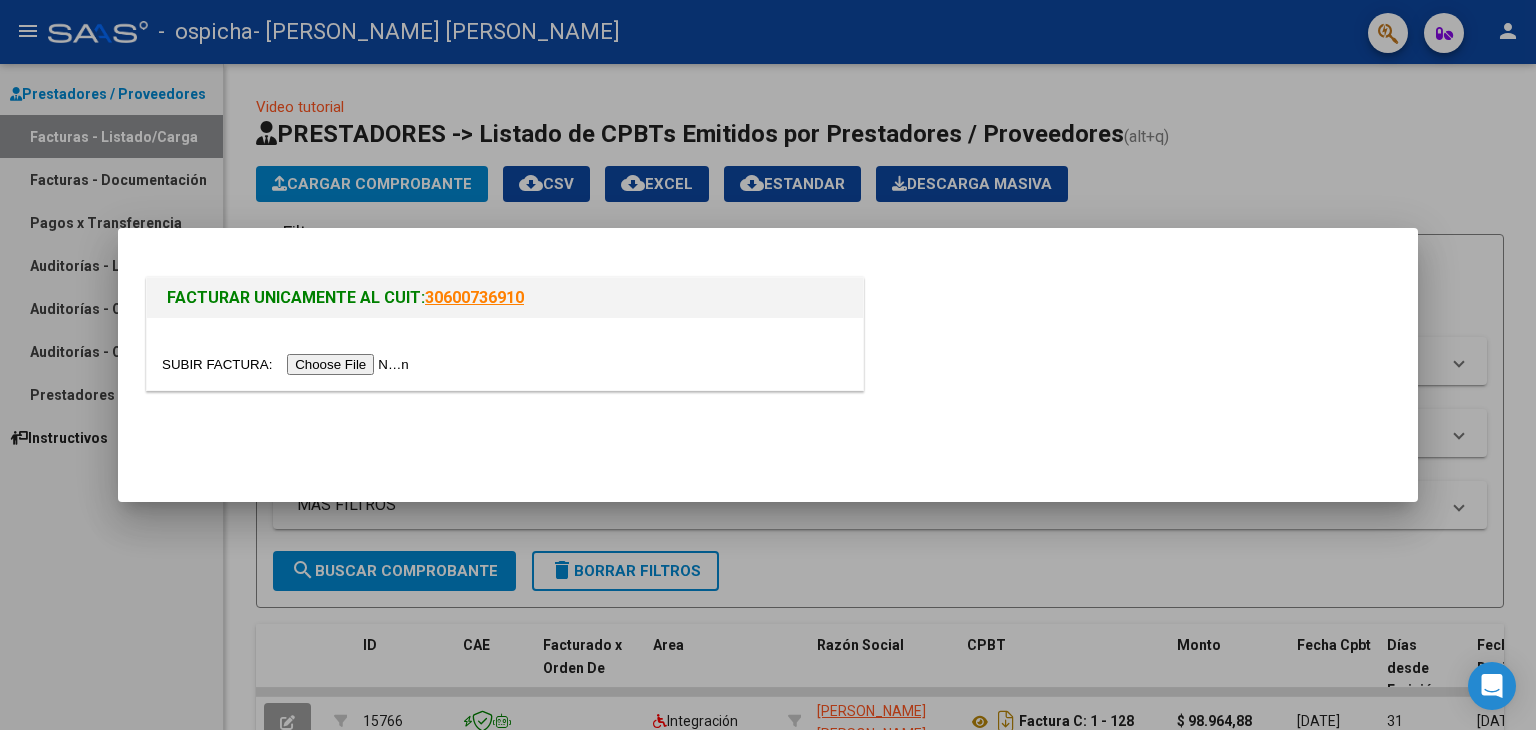click at bounding box center (288, 364) 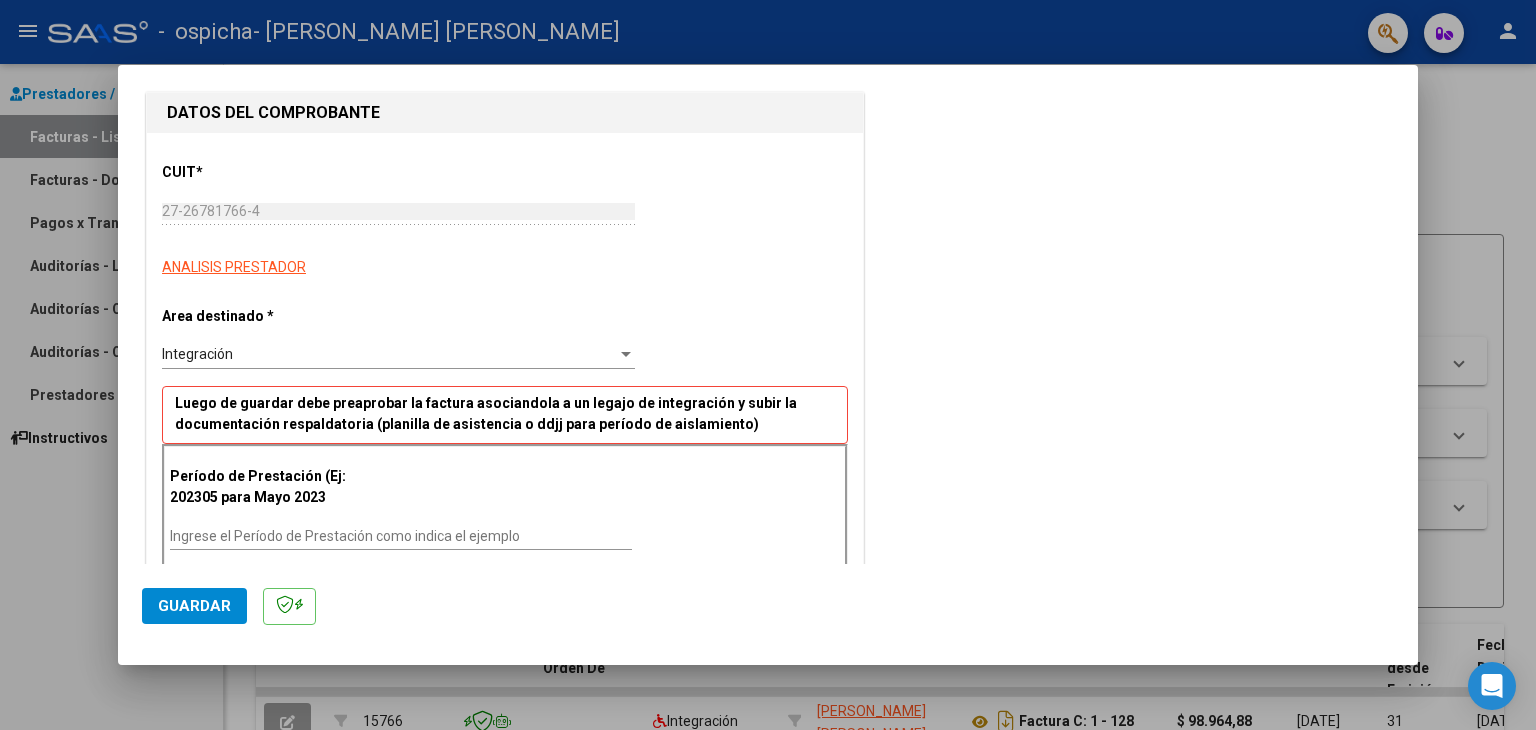 scroll, scrollTop: 400, scrollLeft: 0, axis: vertical 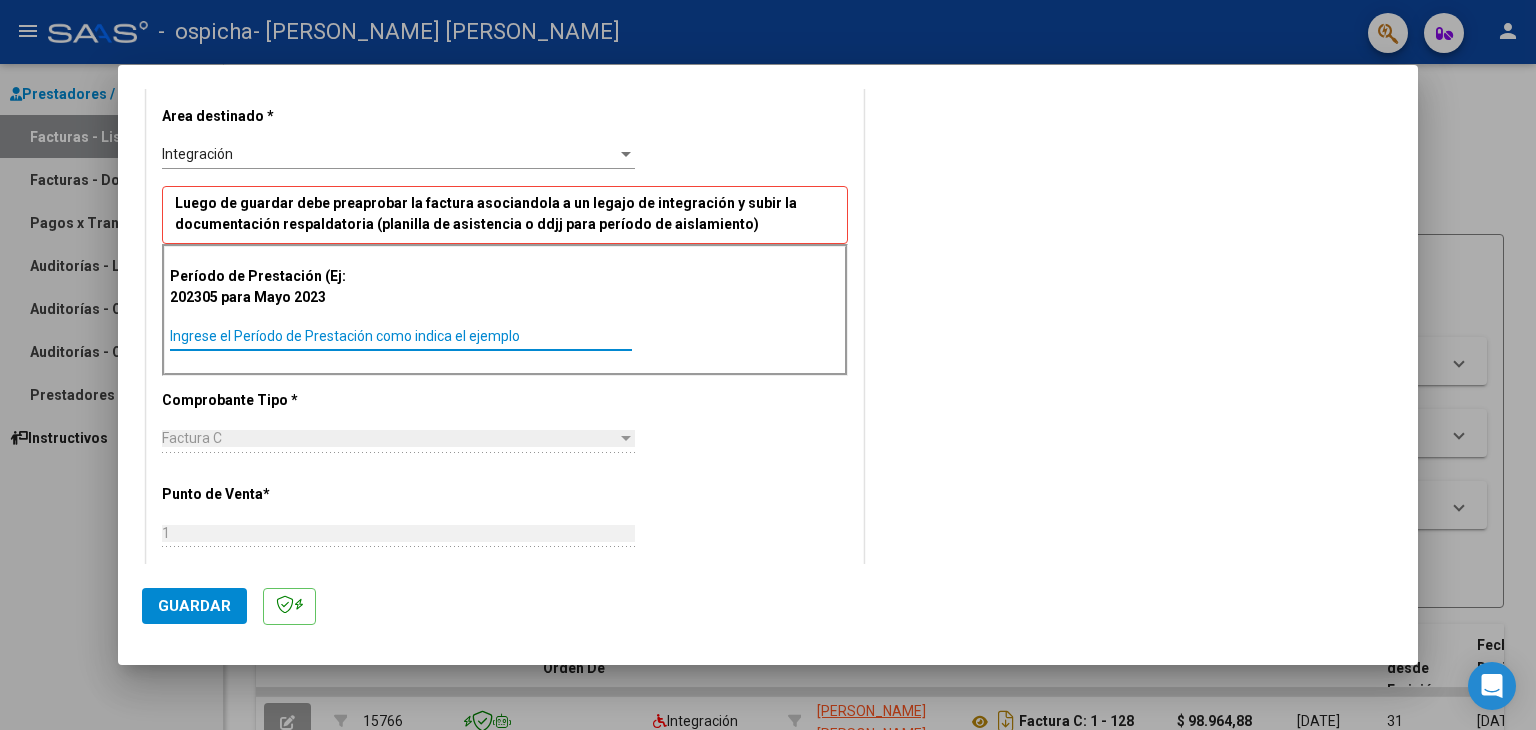click on "Ingrese el Período de Prestación como indica el ejemplo" at bounding box center (401, 336) 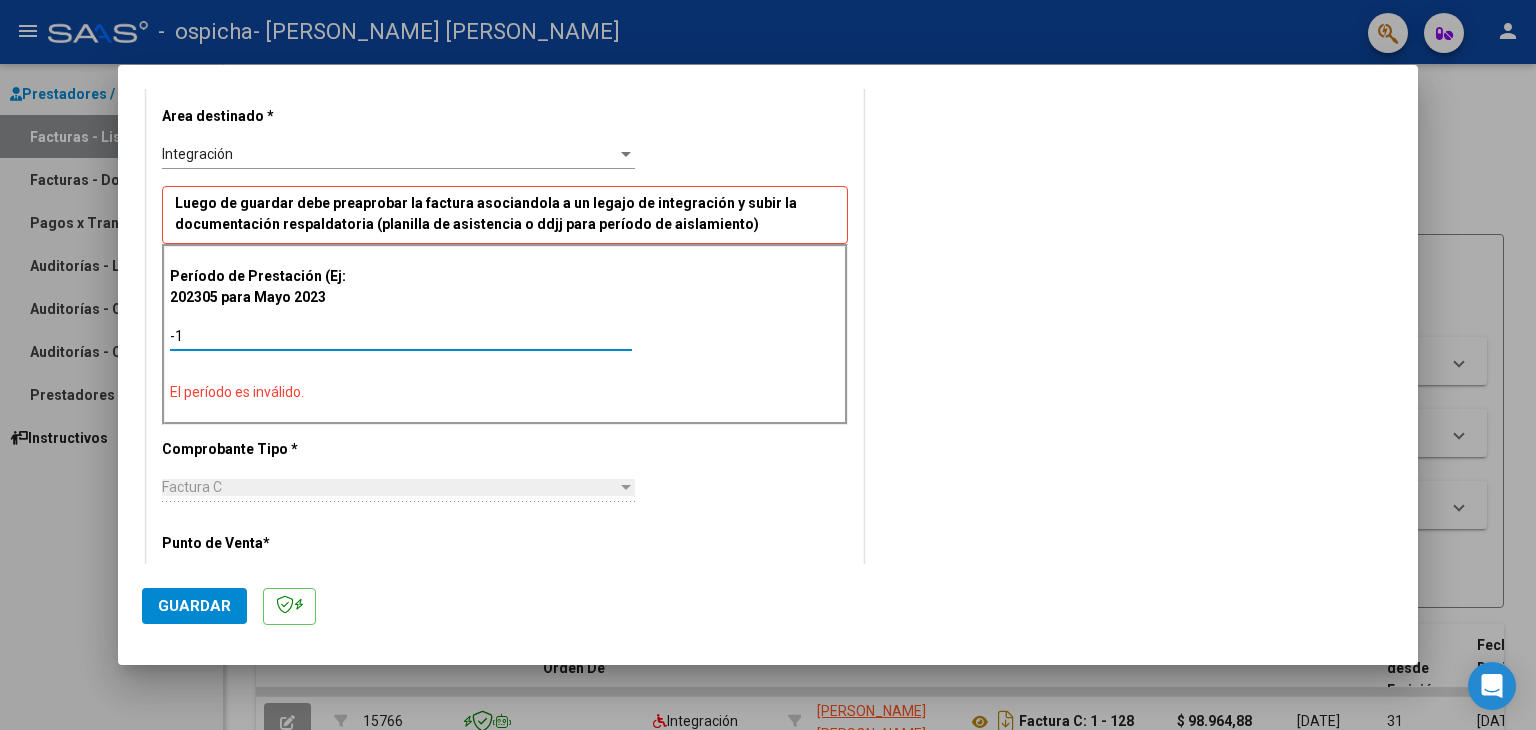 type on "-2" 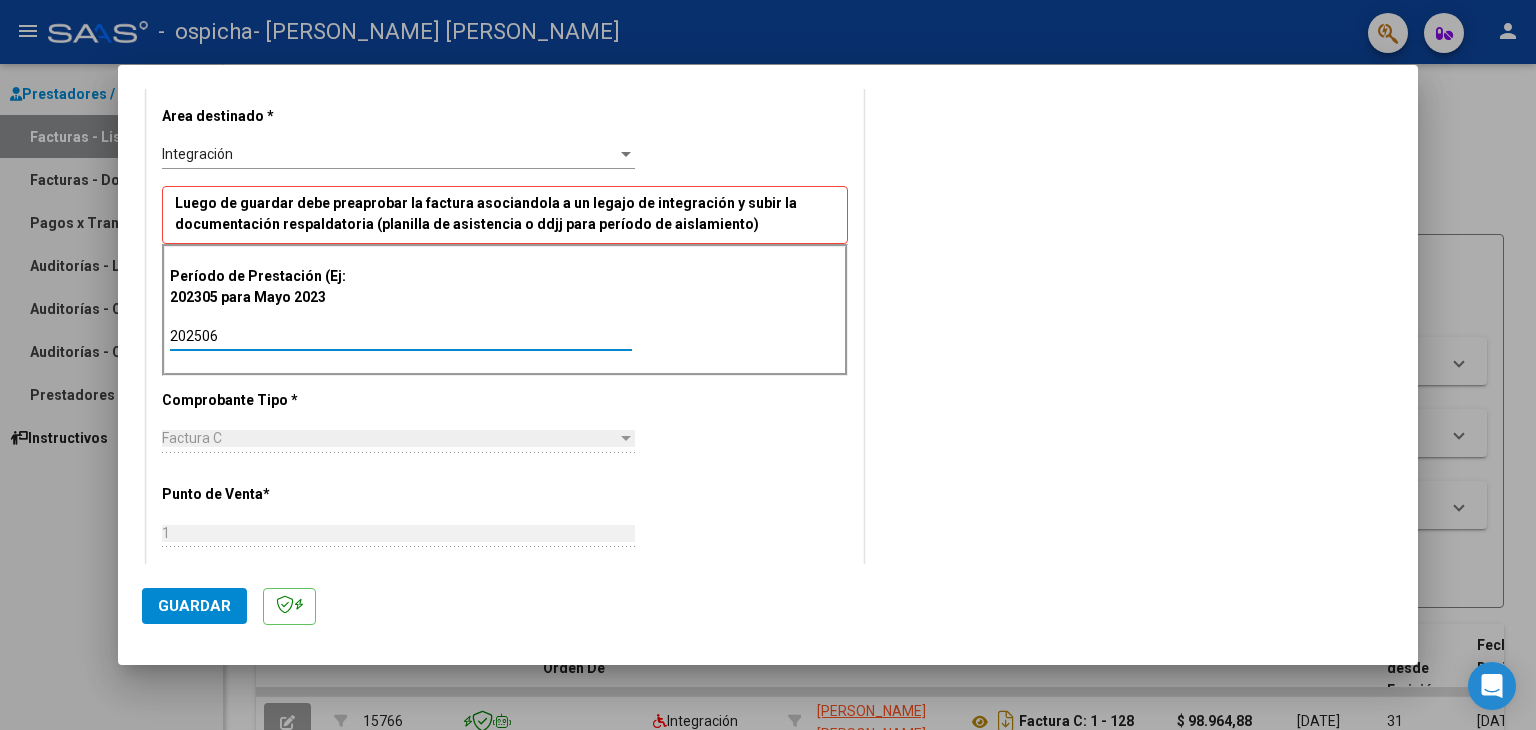 type on "202506" 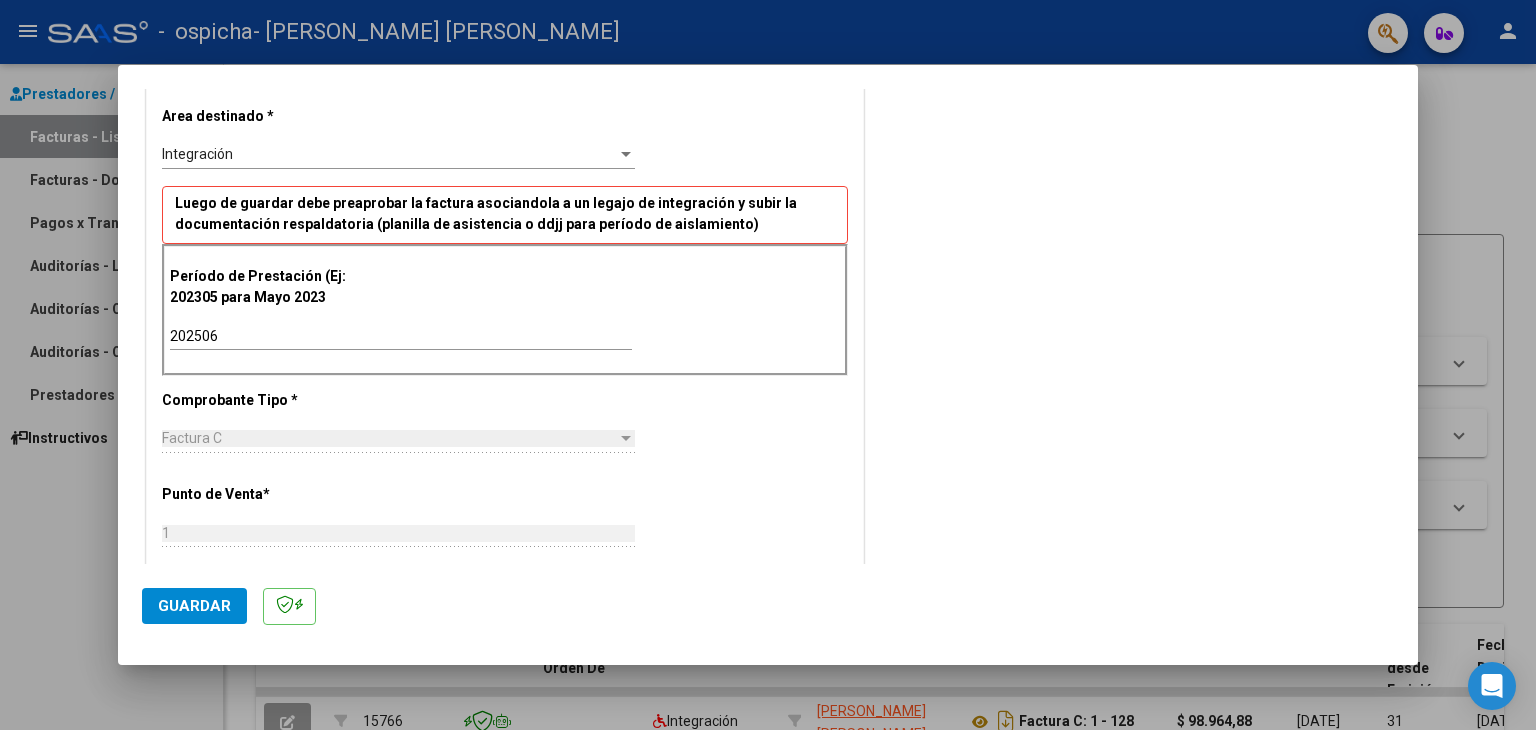 click on "Período de Prestación (Ej: 202305 para Mayo 2023    202506 Ingrese el Período de Prestación como indica el ejemplo" at bounding box center (505, 309) 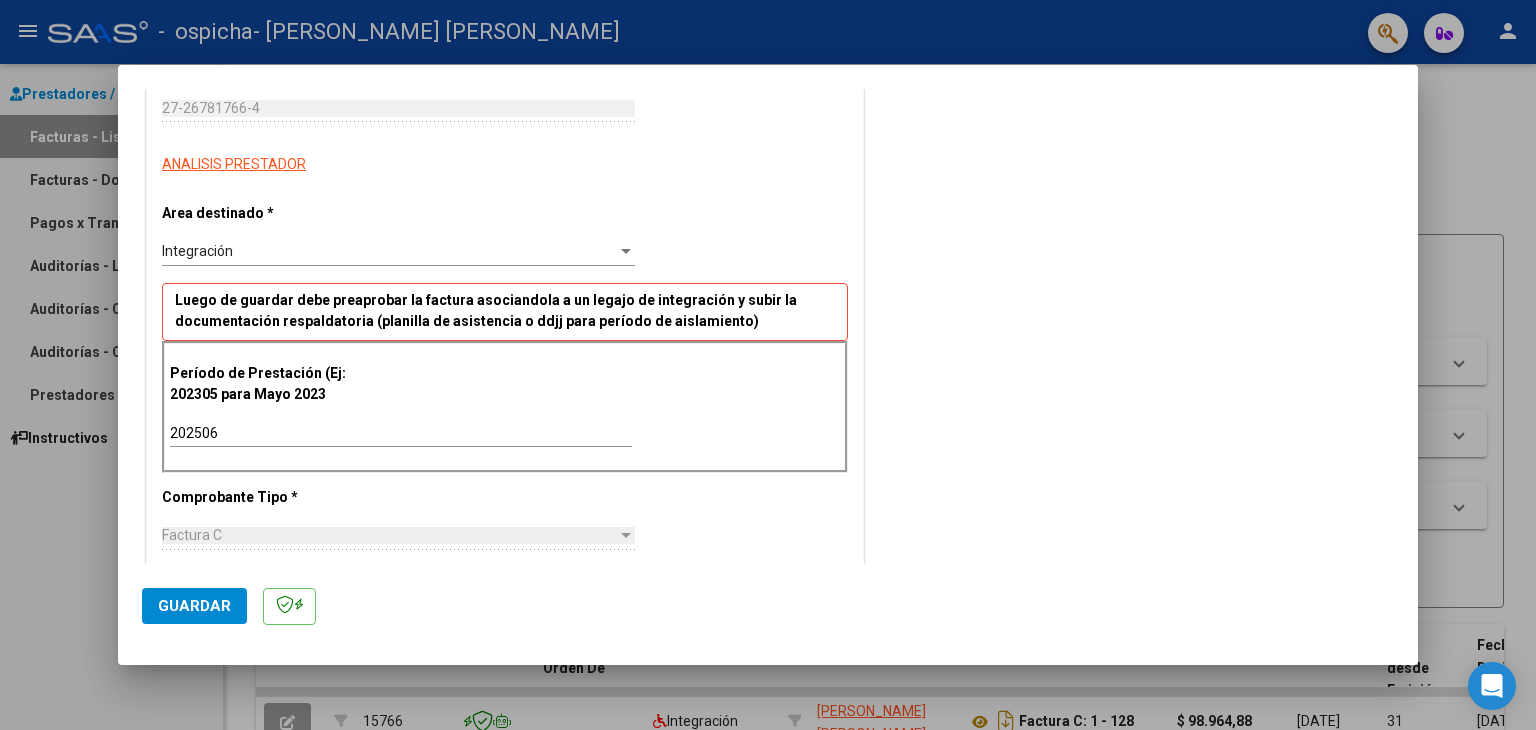 scroll, scrollTop: 300, scrollLeft: 0, axis: vertical 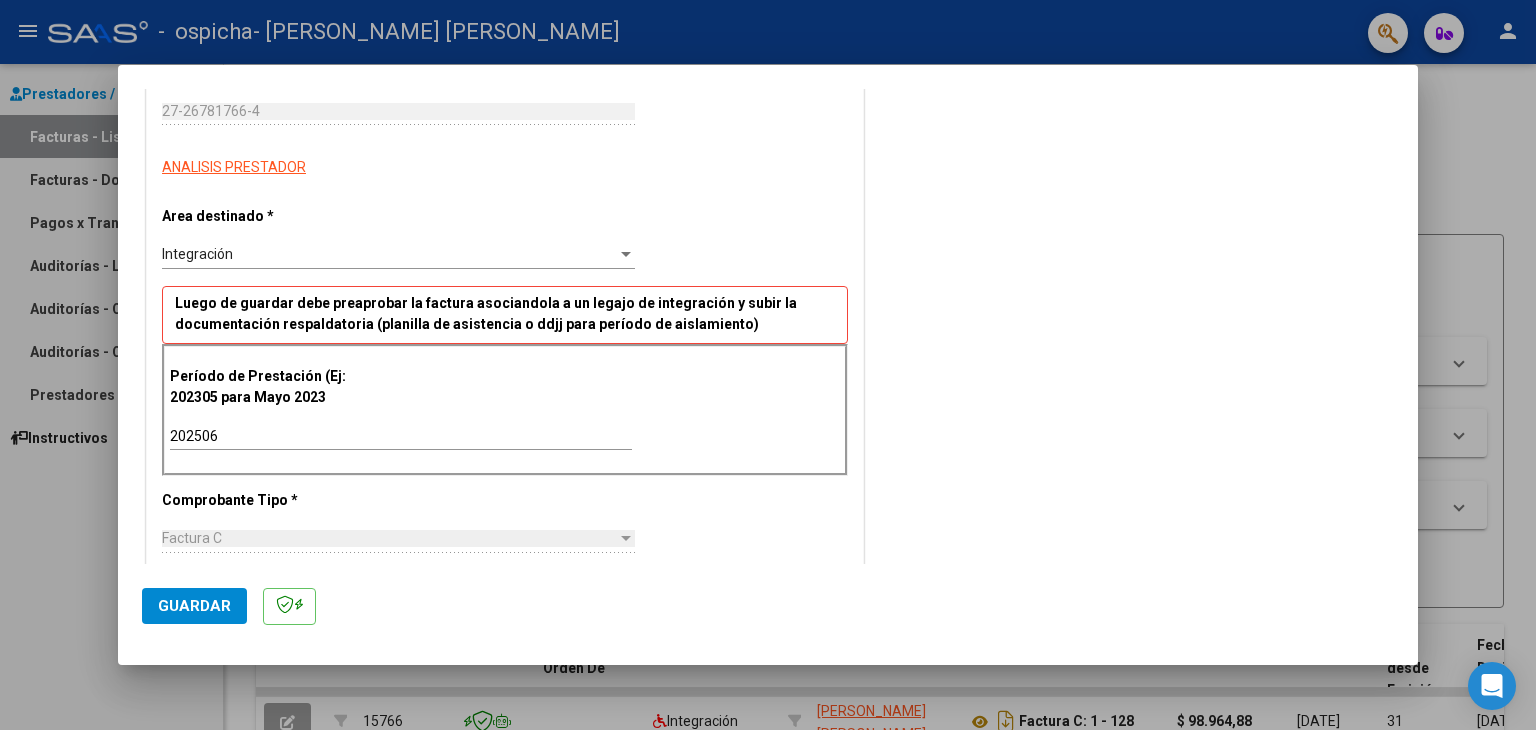 click on "Integración" at bounding box center (389, 254) 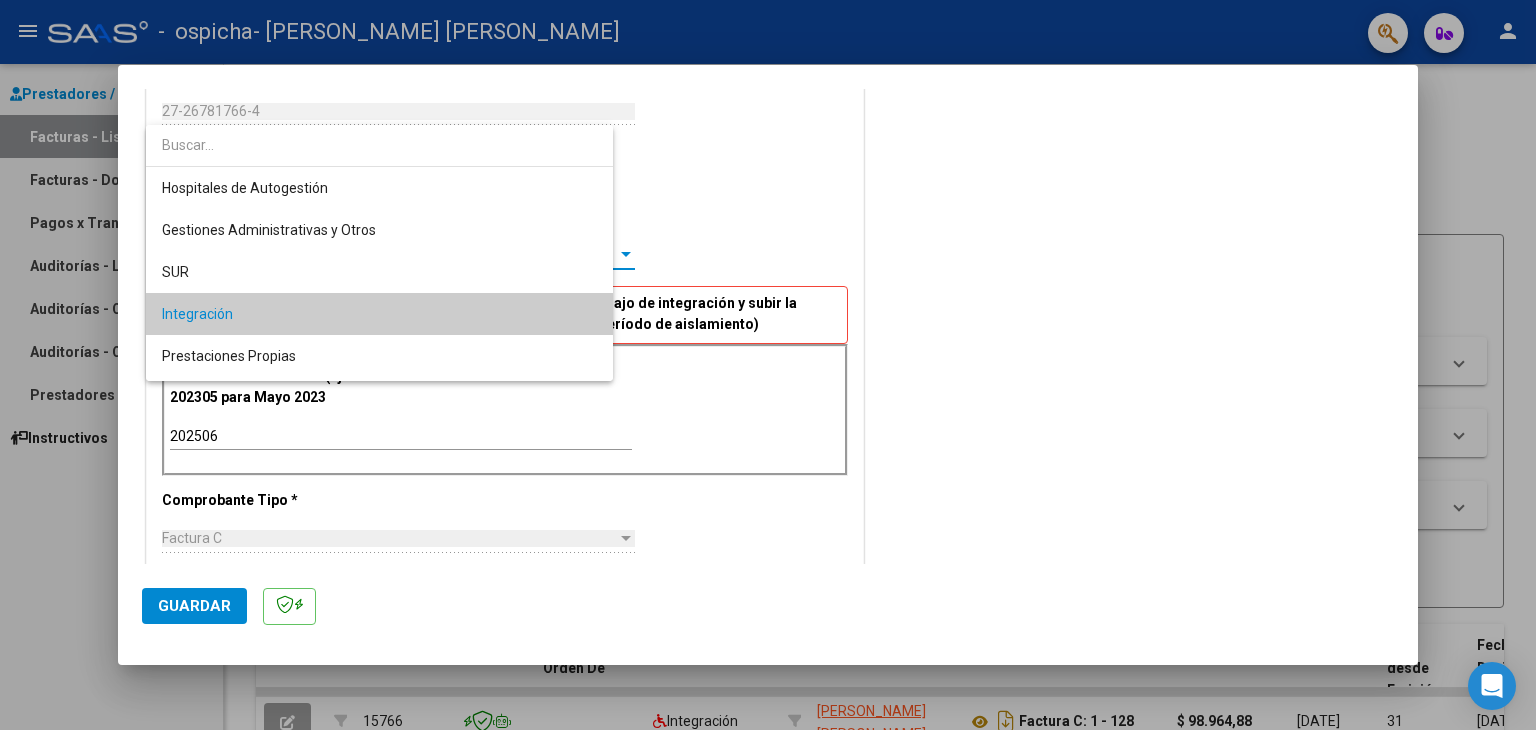 scroll, scrollTop: 60, scrollLeft: 0, axis: vertical 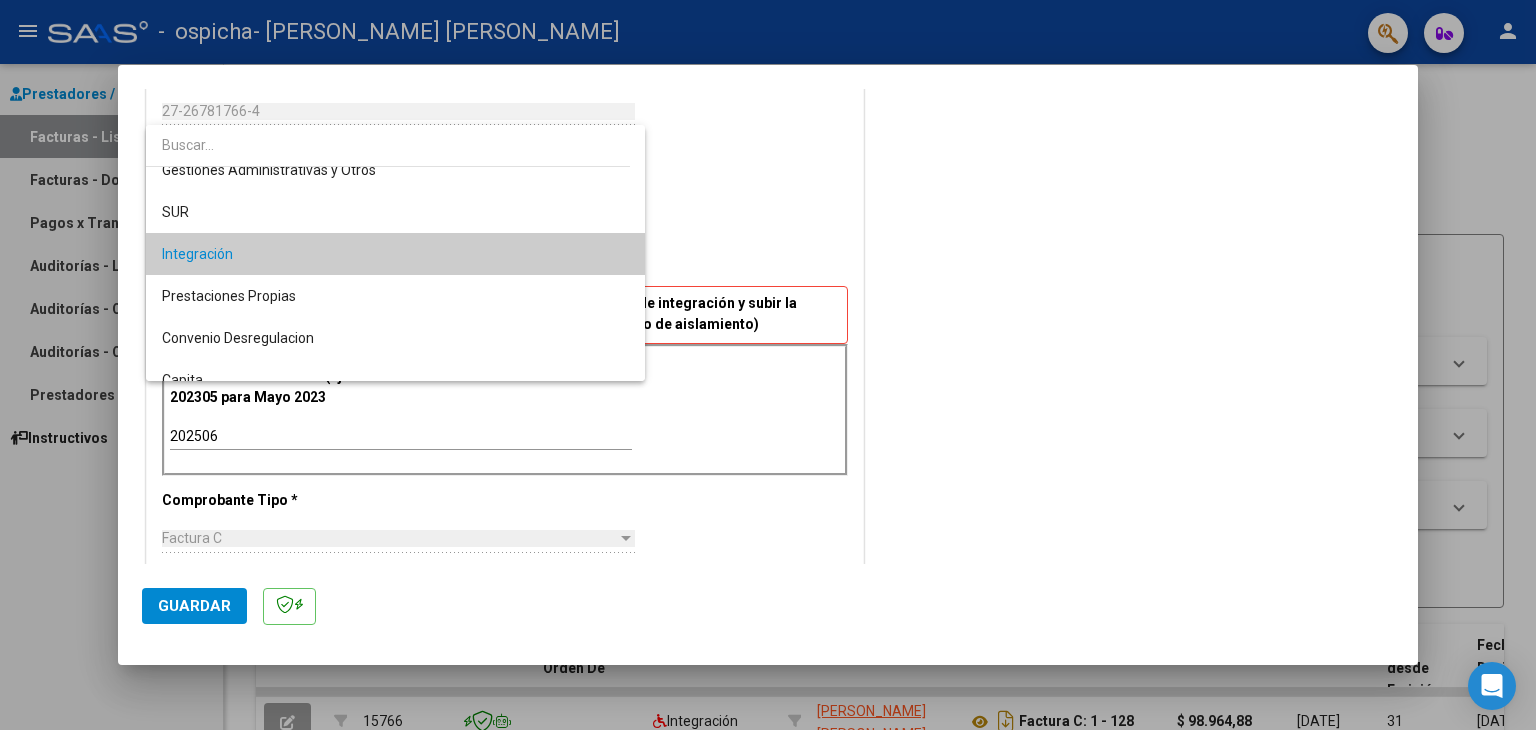 click on "Integración" at bounding box center (396, 254) 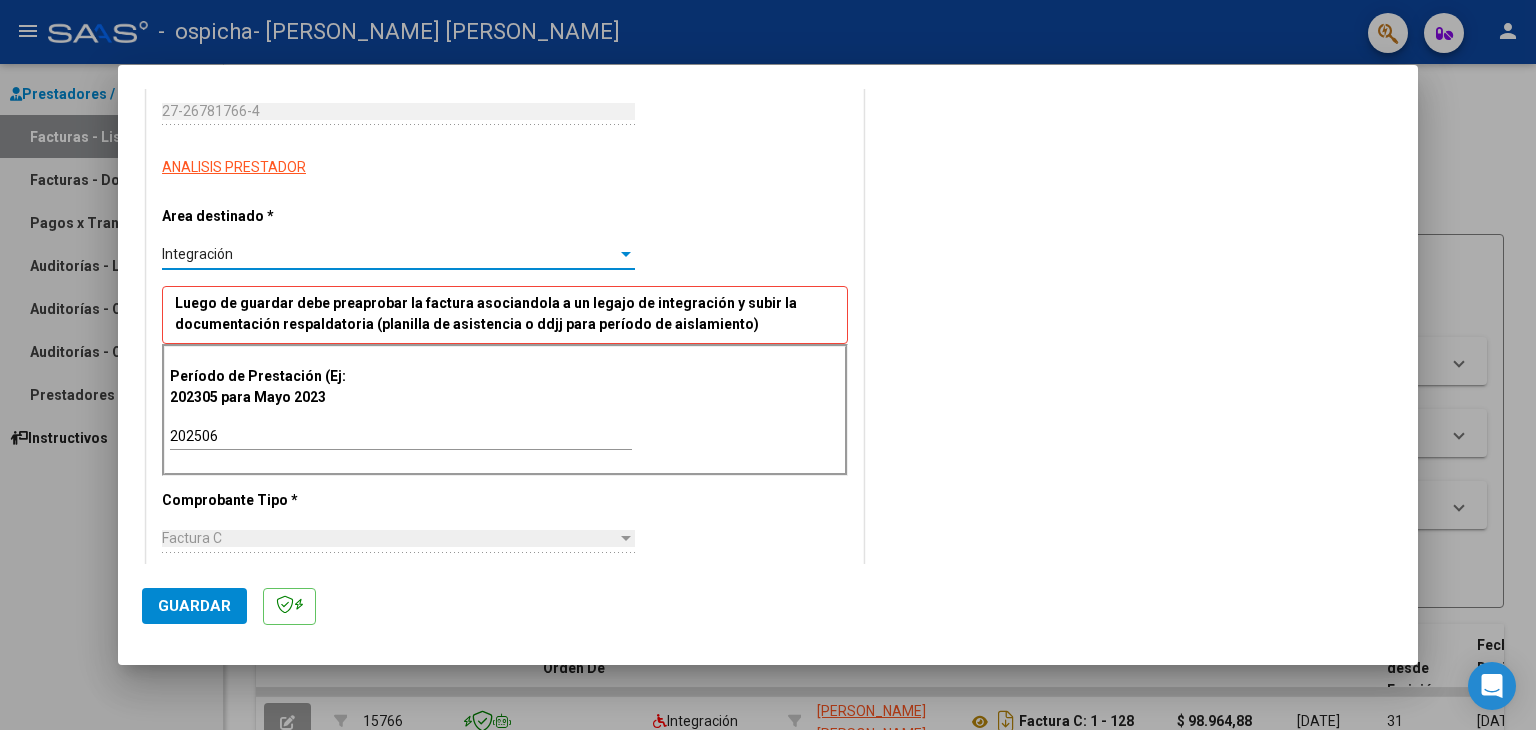 click on "Luego de guardar debe preaprobar la factura asociandola a un legajo de integración y subir la documentación respaldatoria (planilla de asistencia o ddjj para período de aislamiento)" at bounding box center (486, 313) 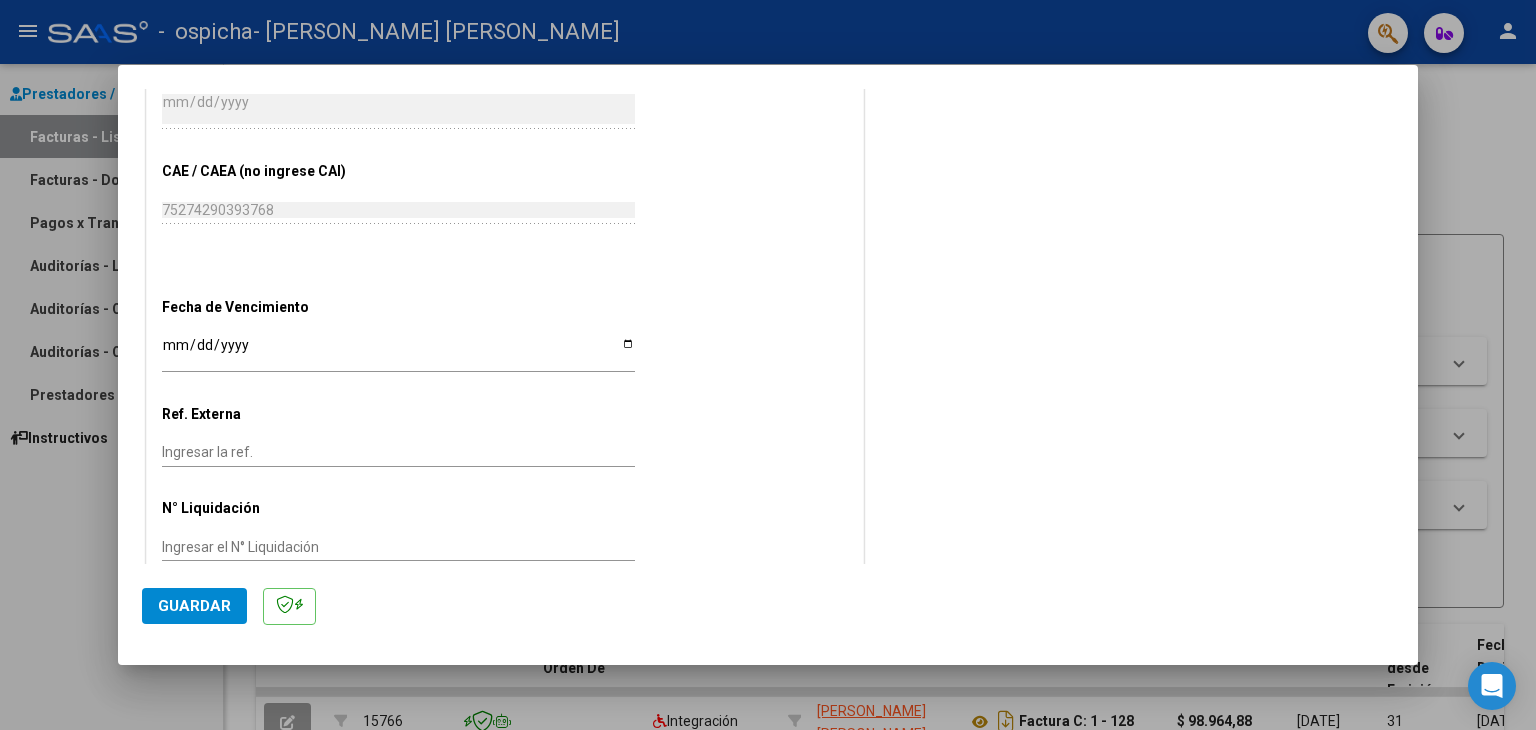 scroll, scrollTop: 1144, scrollLeft: 0, axis: vertical 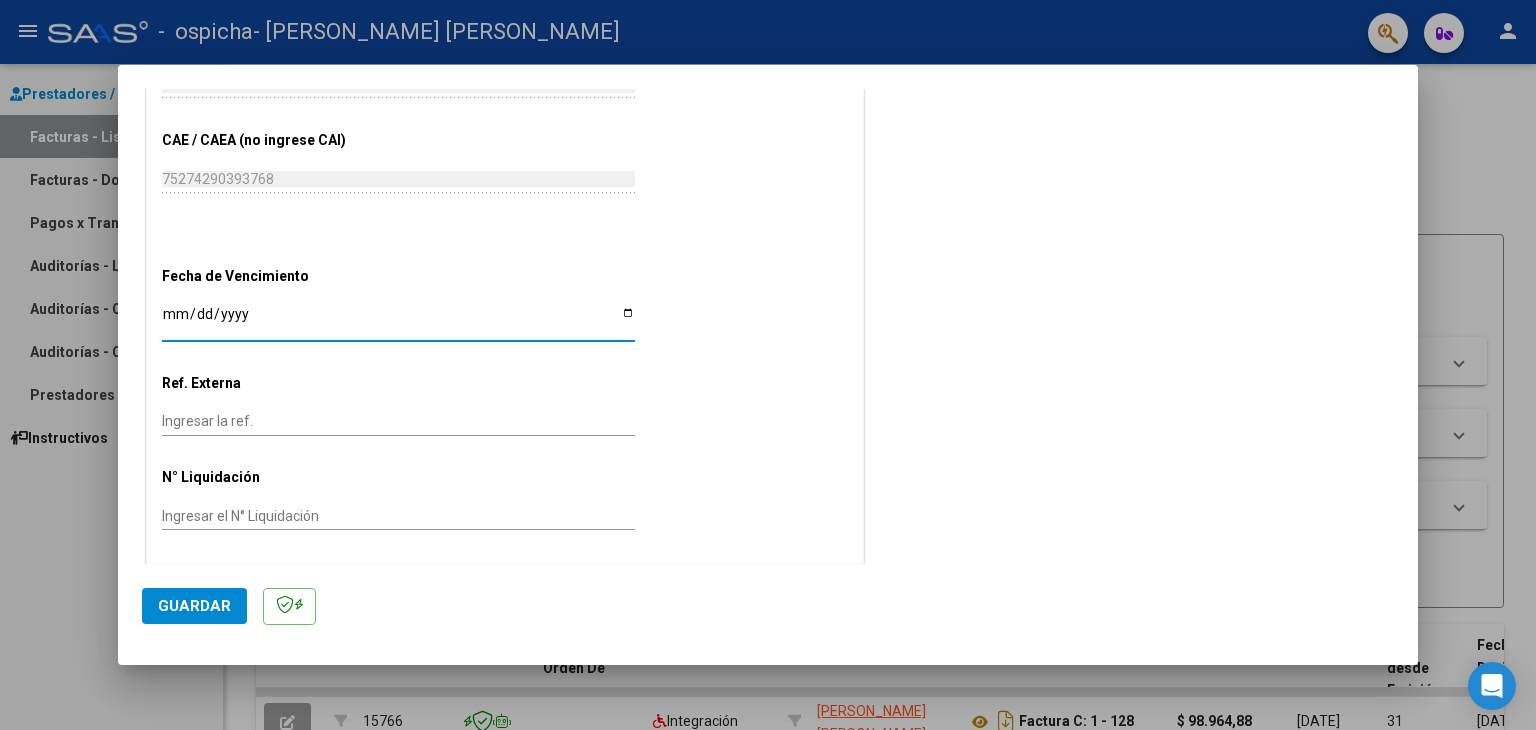 click on "Ingresar la fecha" at bounding box center [398, 321] 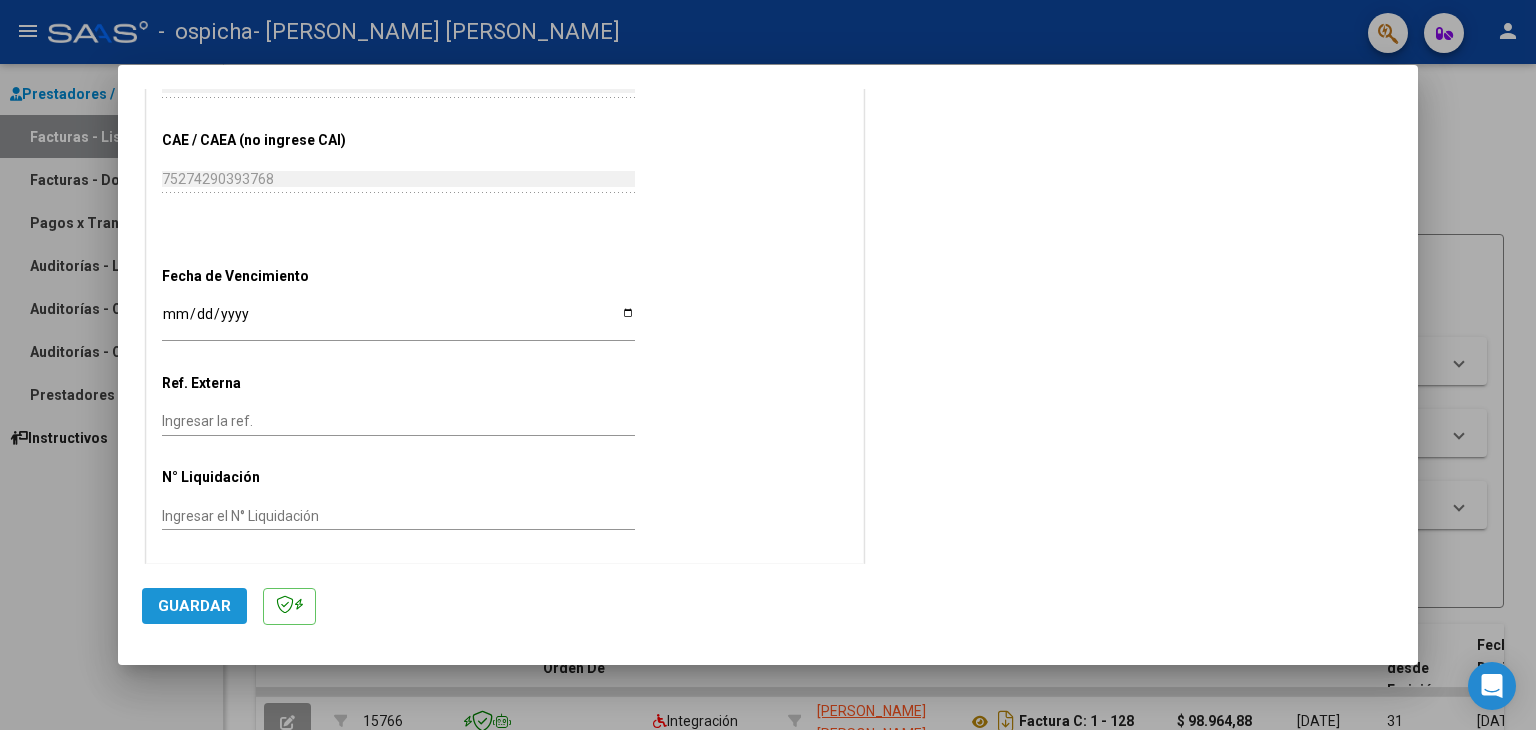 click on "Guardar" 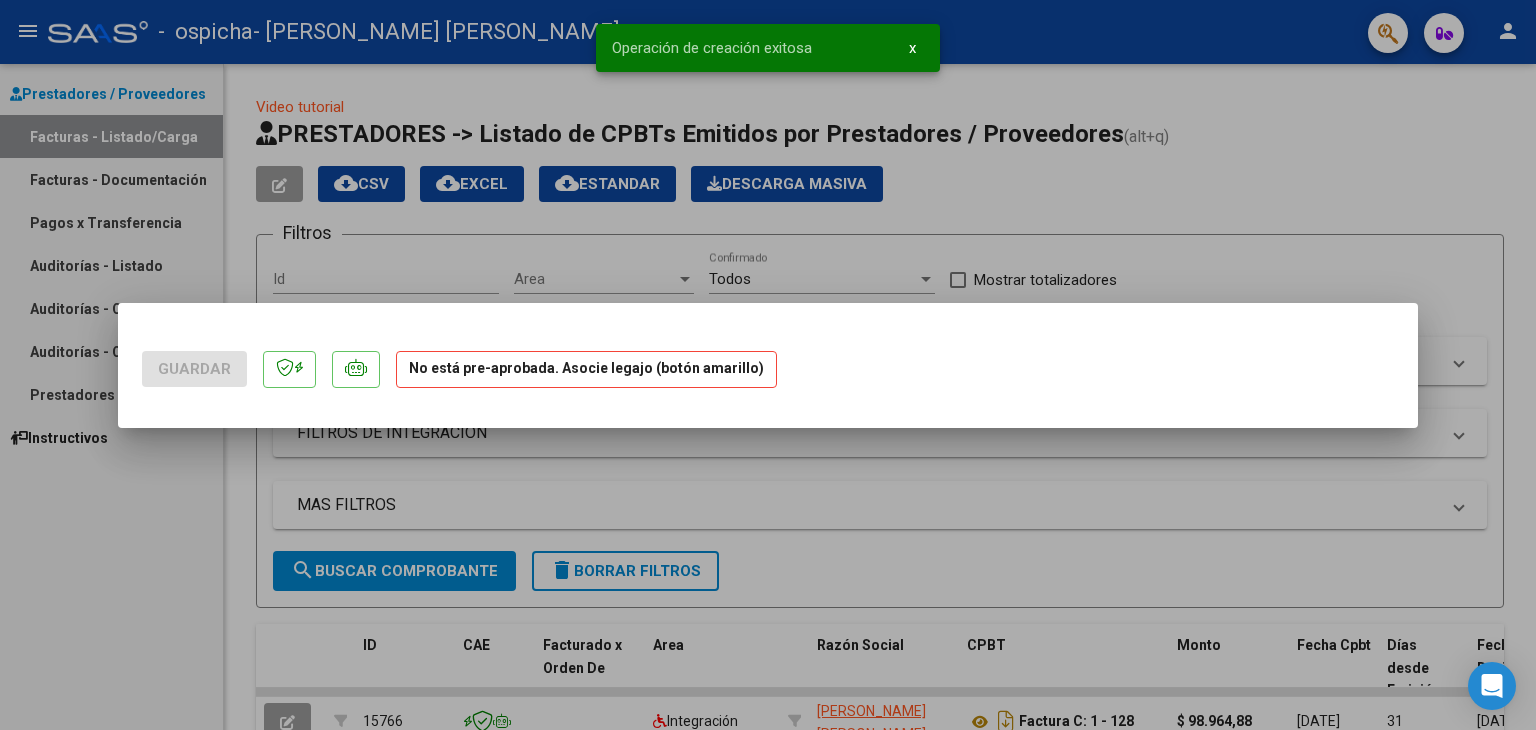 scroll, scrollTop: 0, scrollLeft: 0, axis: both 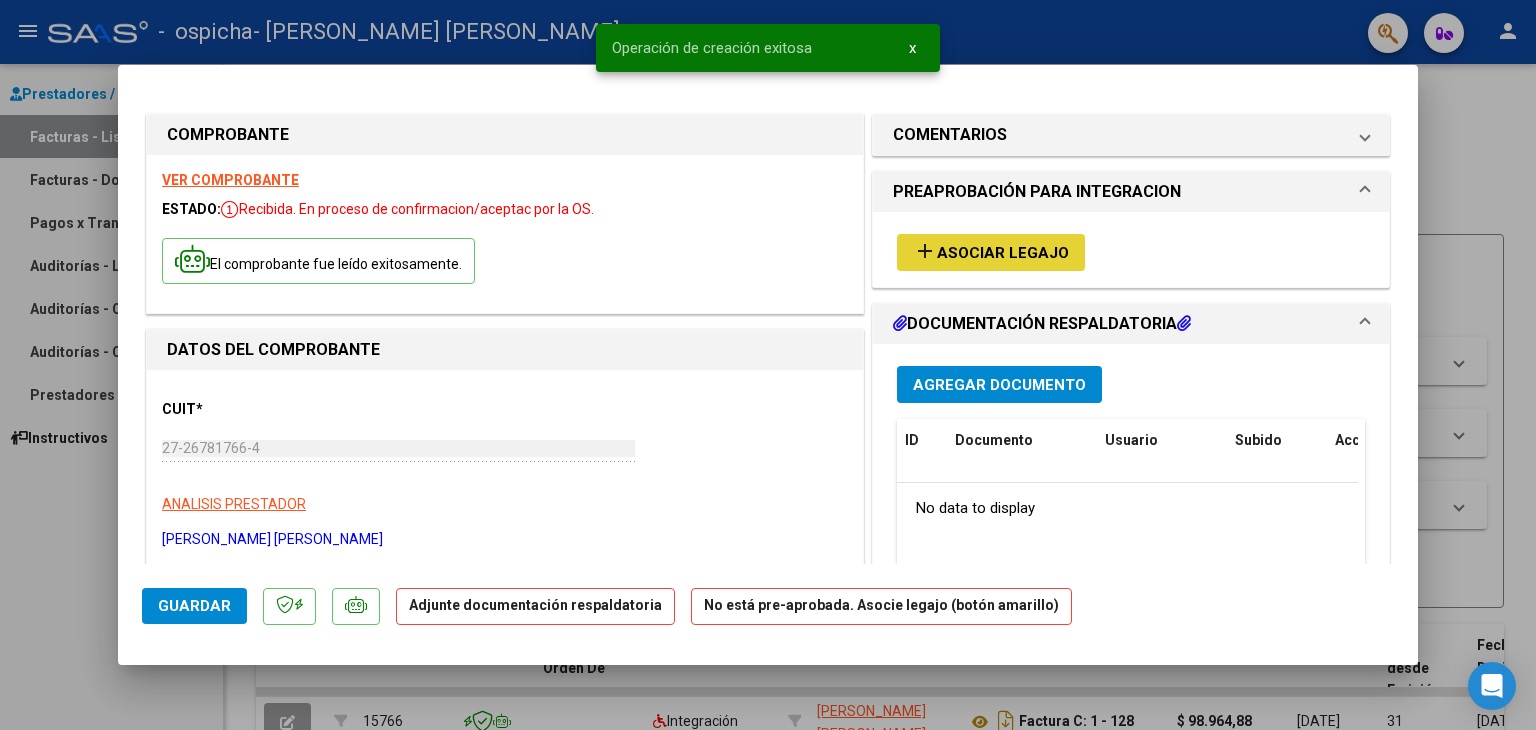click on "Asociar Legajo" at bounding box center (1003, 253) 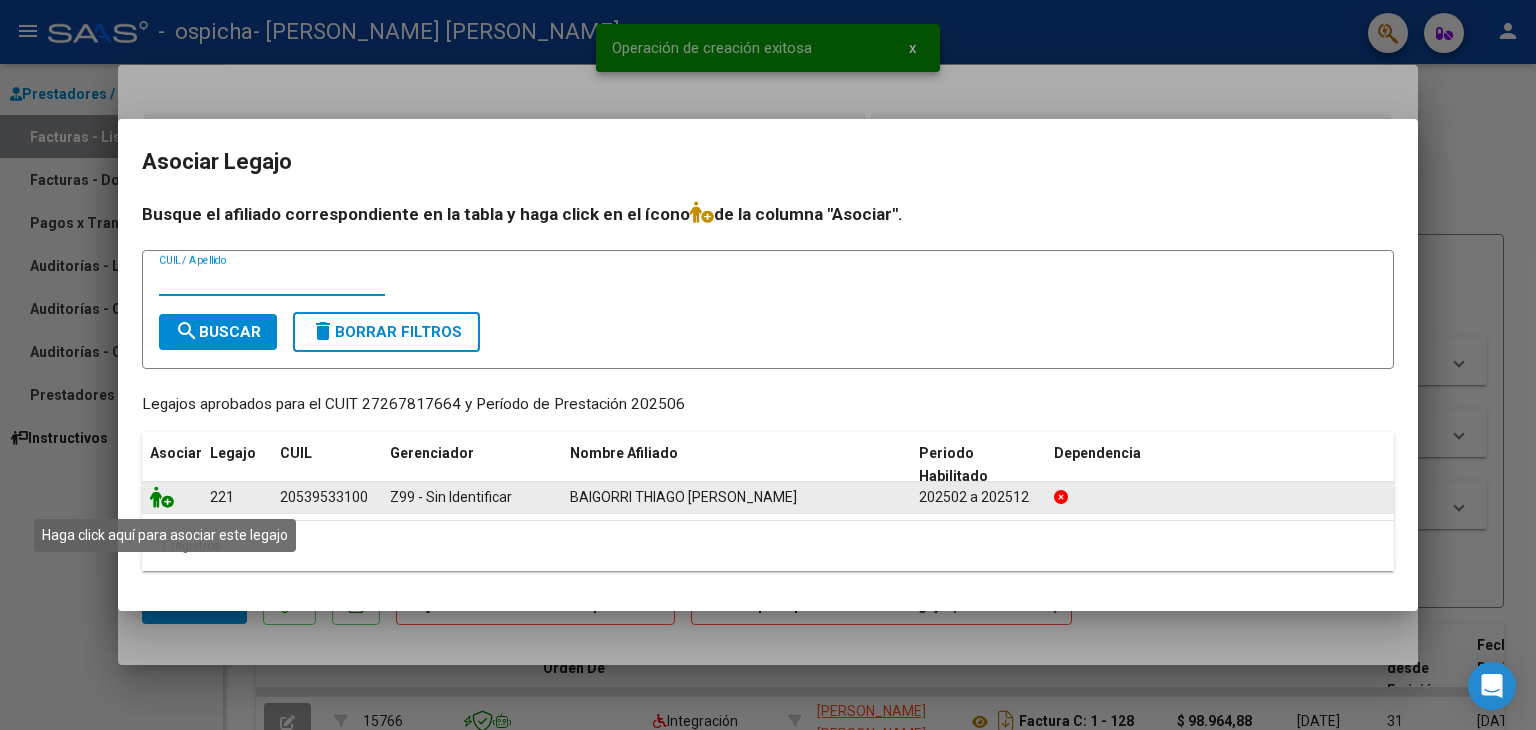 click 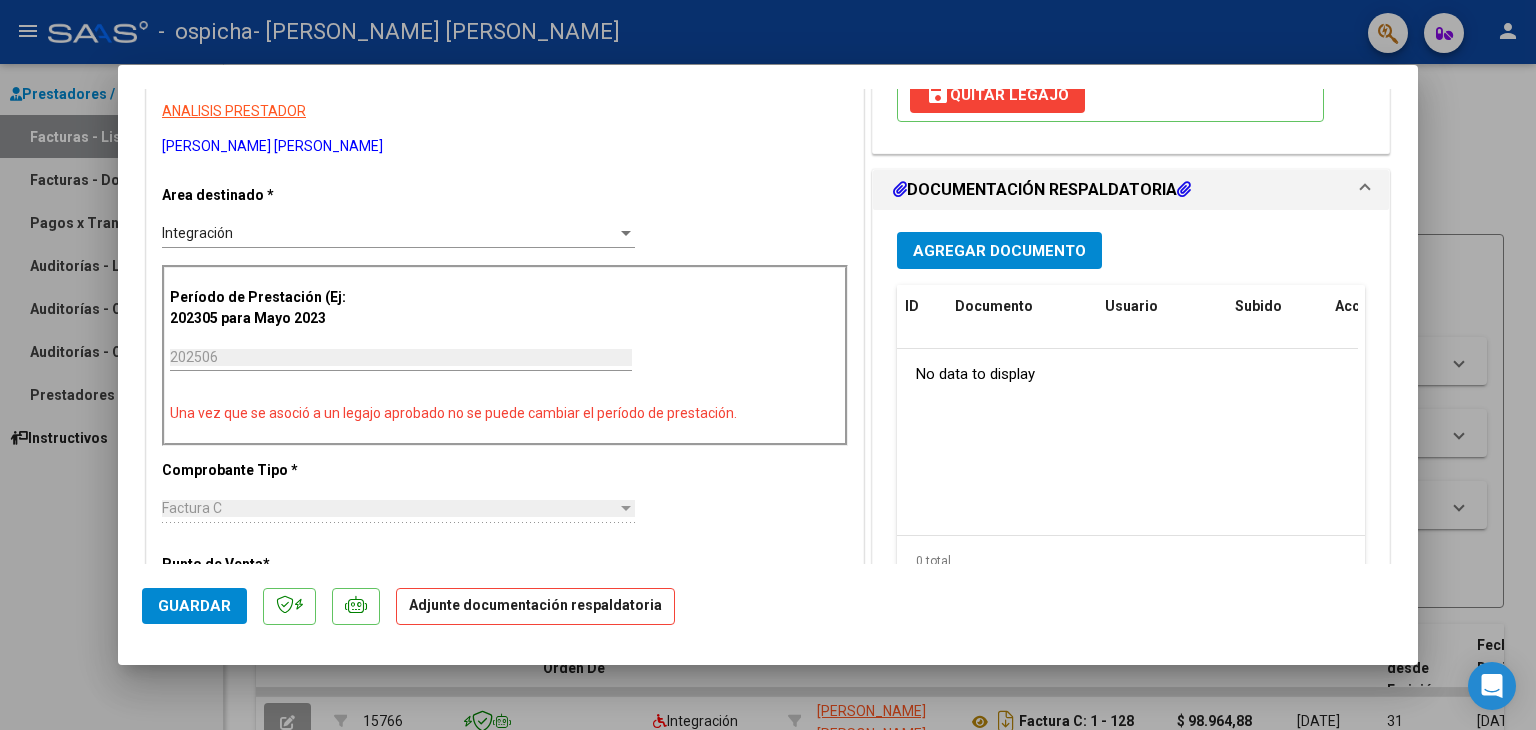 scroll, scrollTop: 300, scrollLeft: 0, axis: vertical 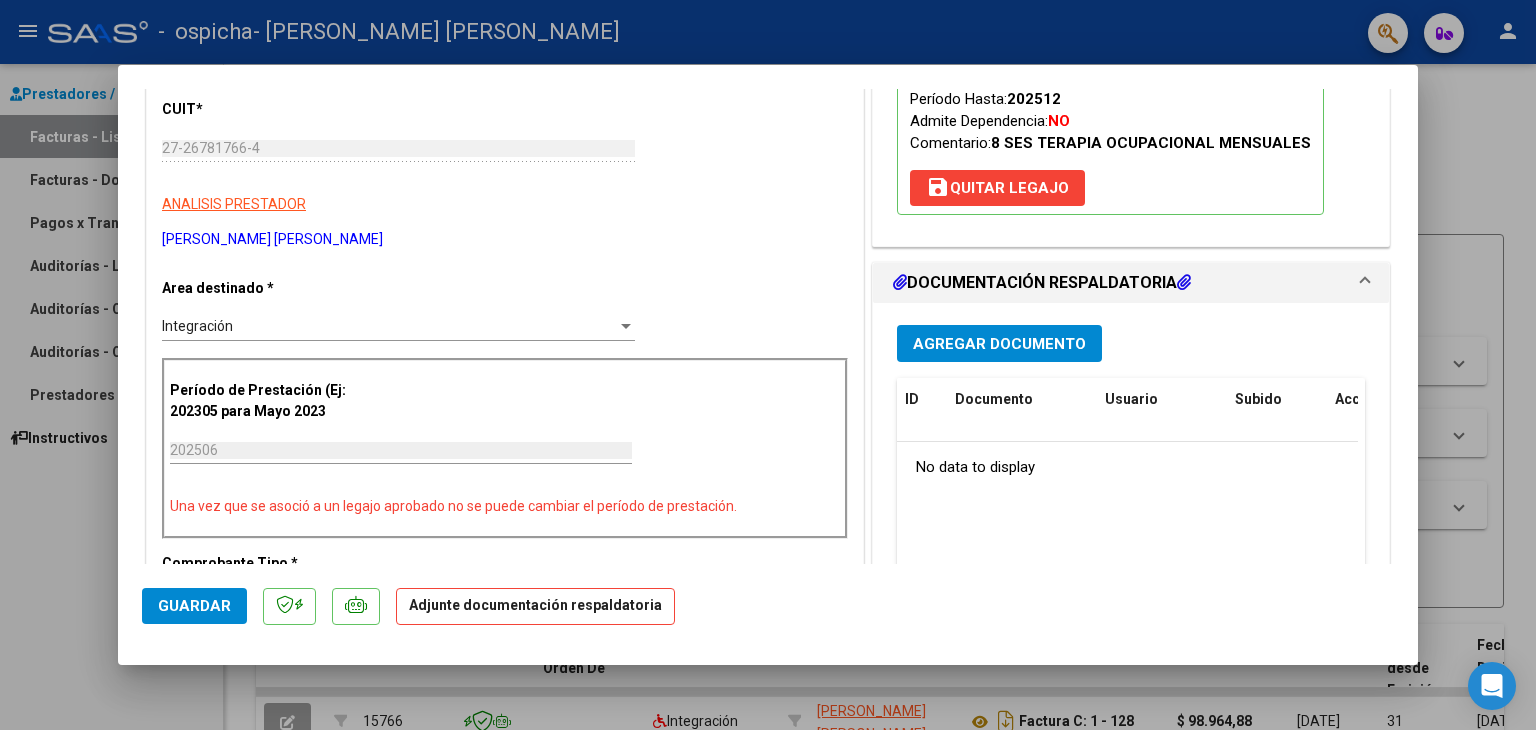 click on "Agregar Documento" at bounding box center [999, 344] 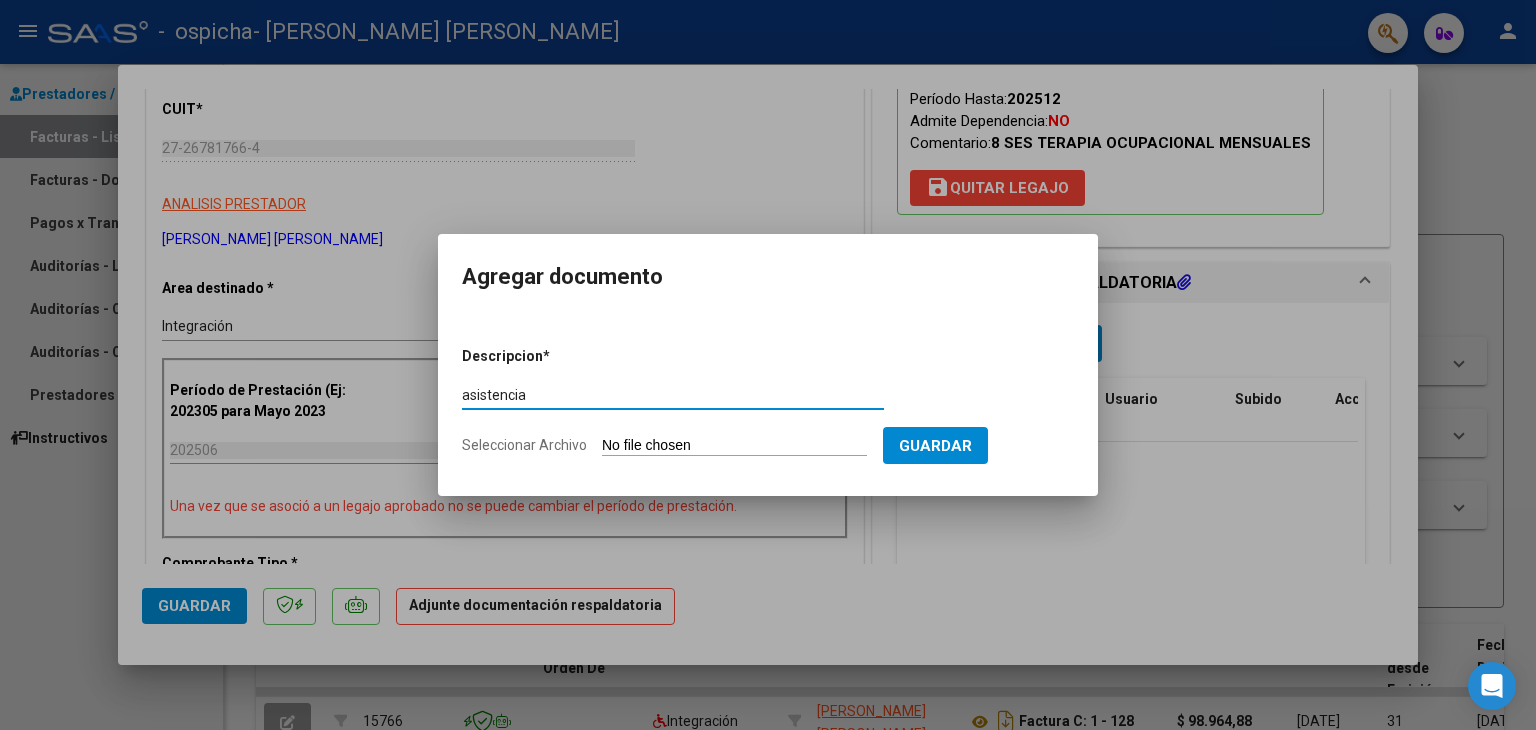 type on "asistencia" 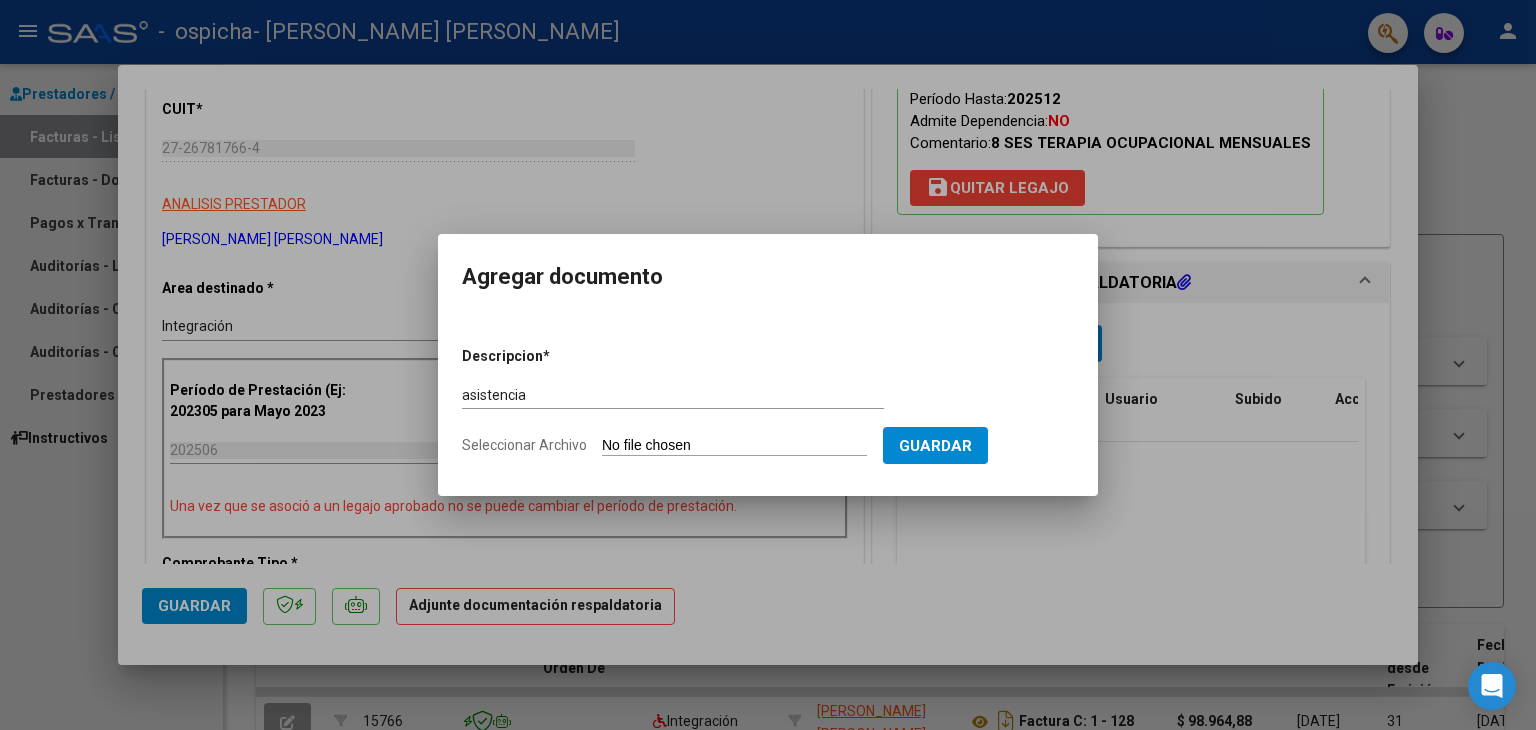 type on "C:\fakepath\[PERSON_NAME] TO junio.pdf" 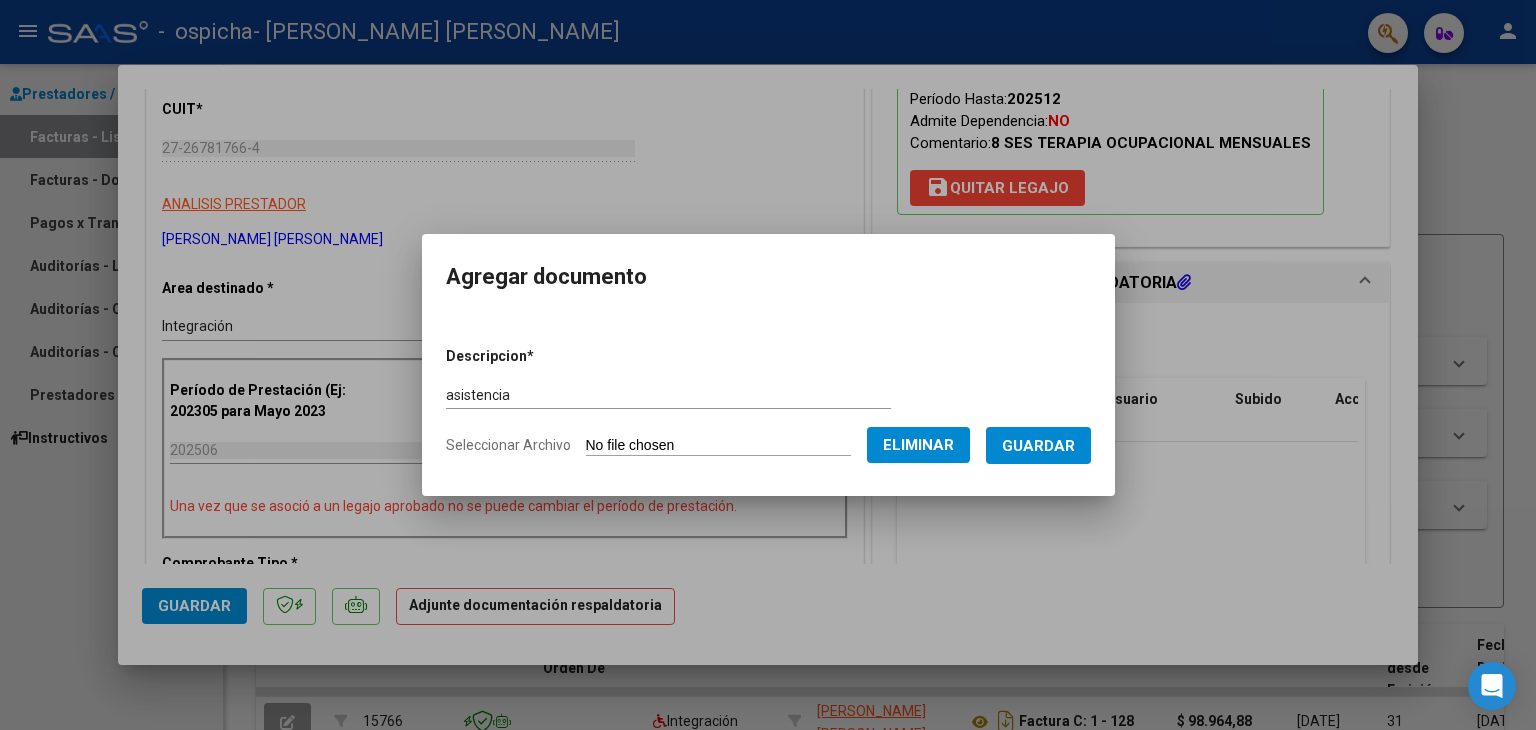 click on "Guardar" at bounding box center [1038, 446] 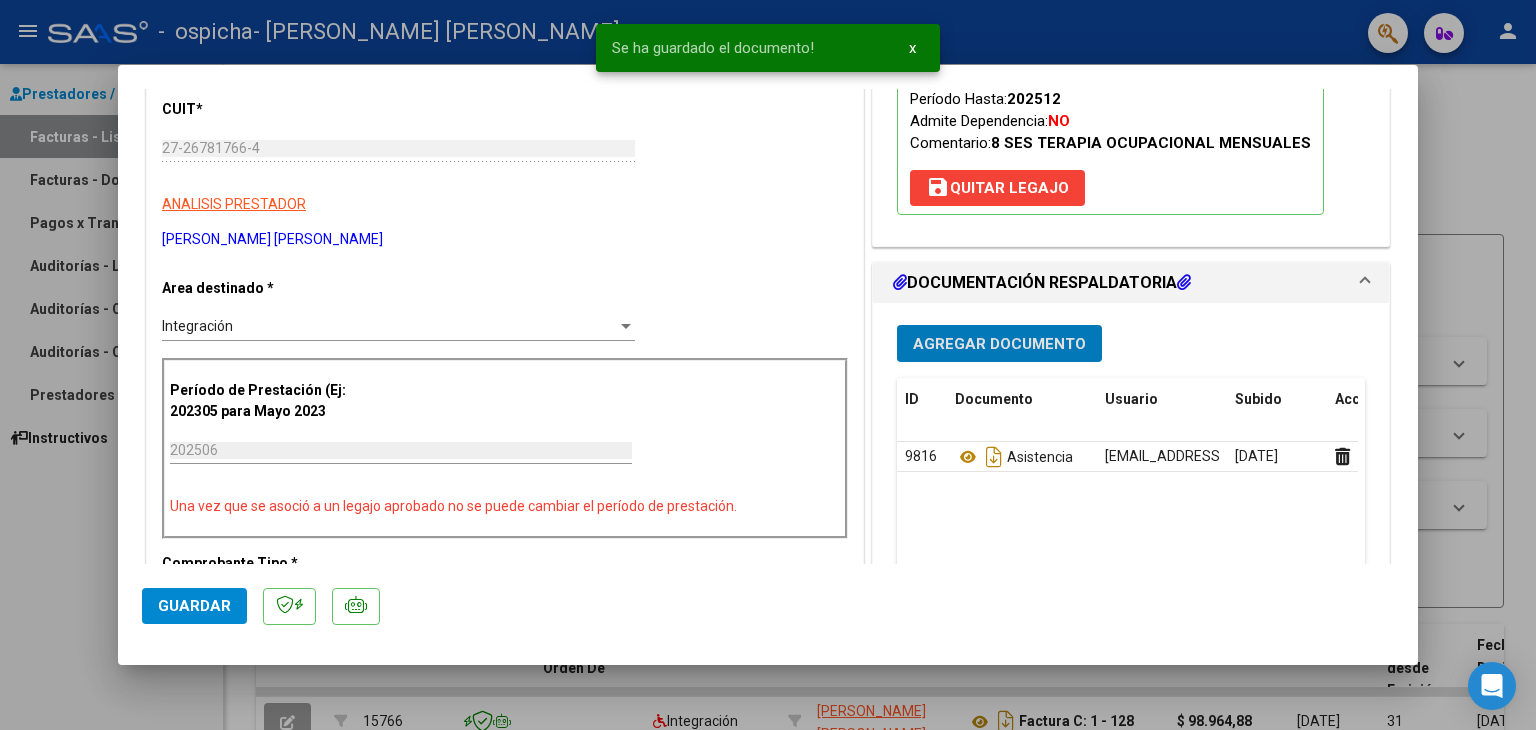 click on "Agregar Documento" at bounding box center (999, 344) 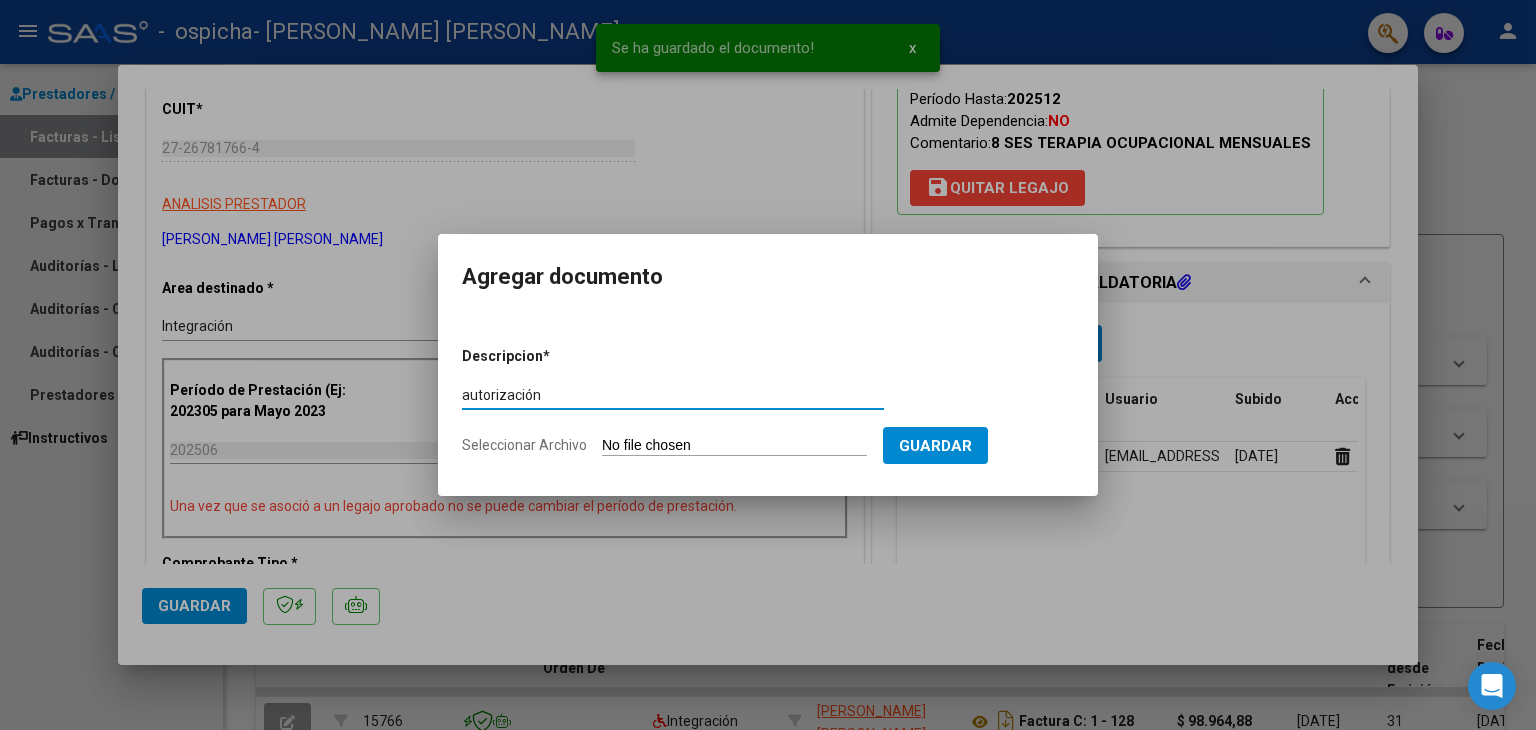 type on "autorización" 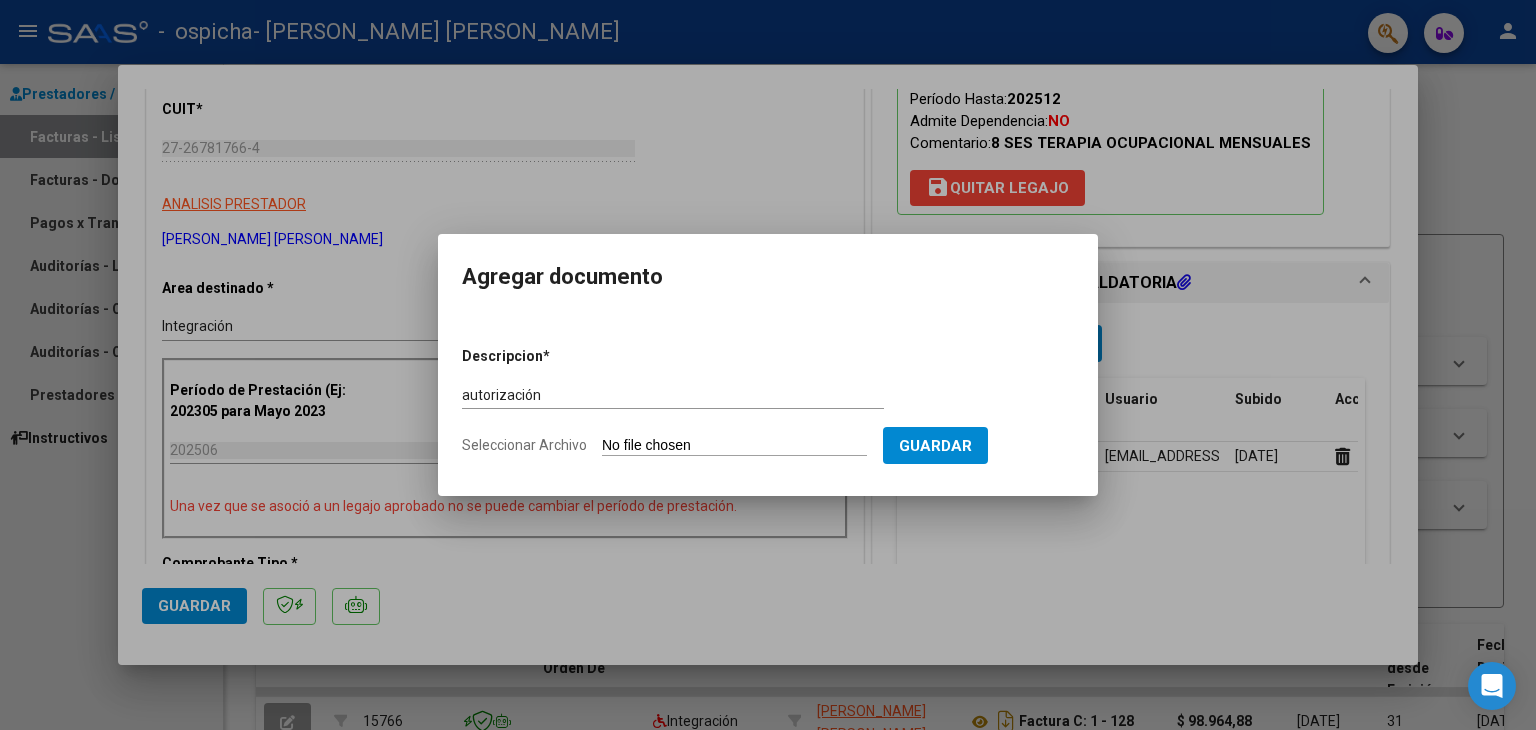type on "C:\fakepath\Copia de Copia de [PERSON_NAME] T.O.- BAIGORRI THIAGO FEB A DIC 2025.pdf" 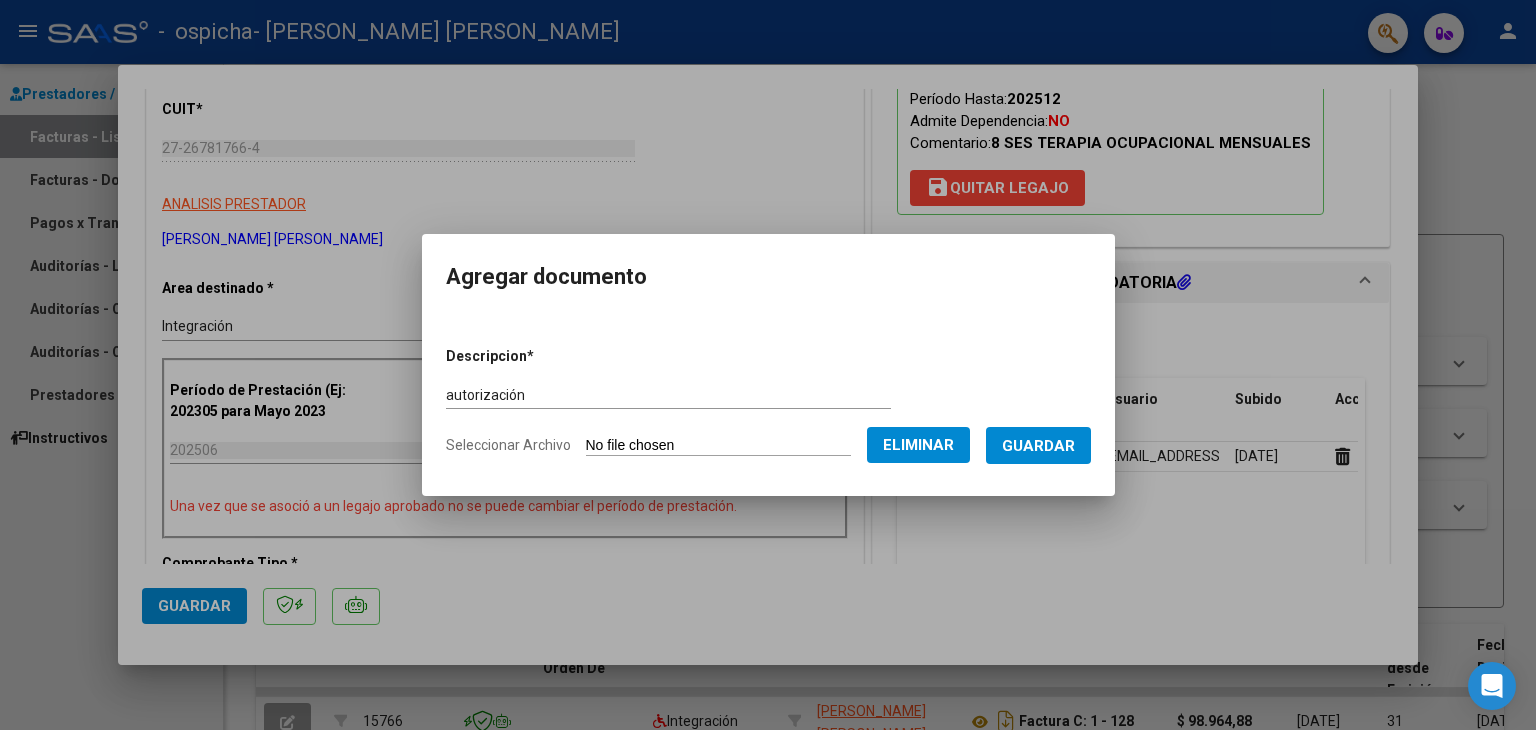 click on "Guardar" at bounding box center (1038, 446) 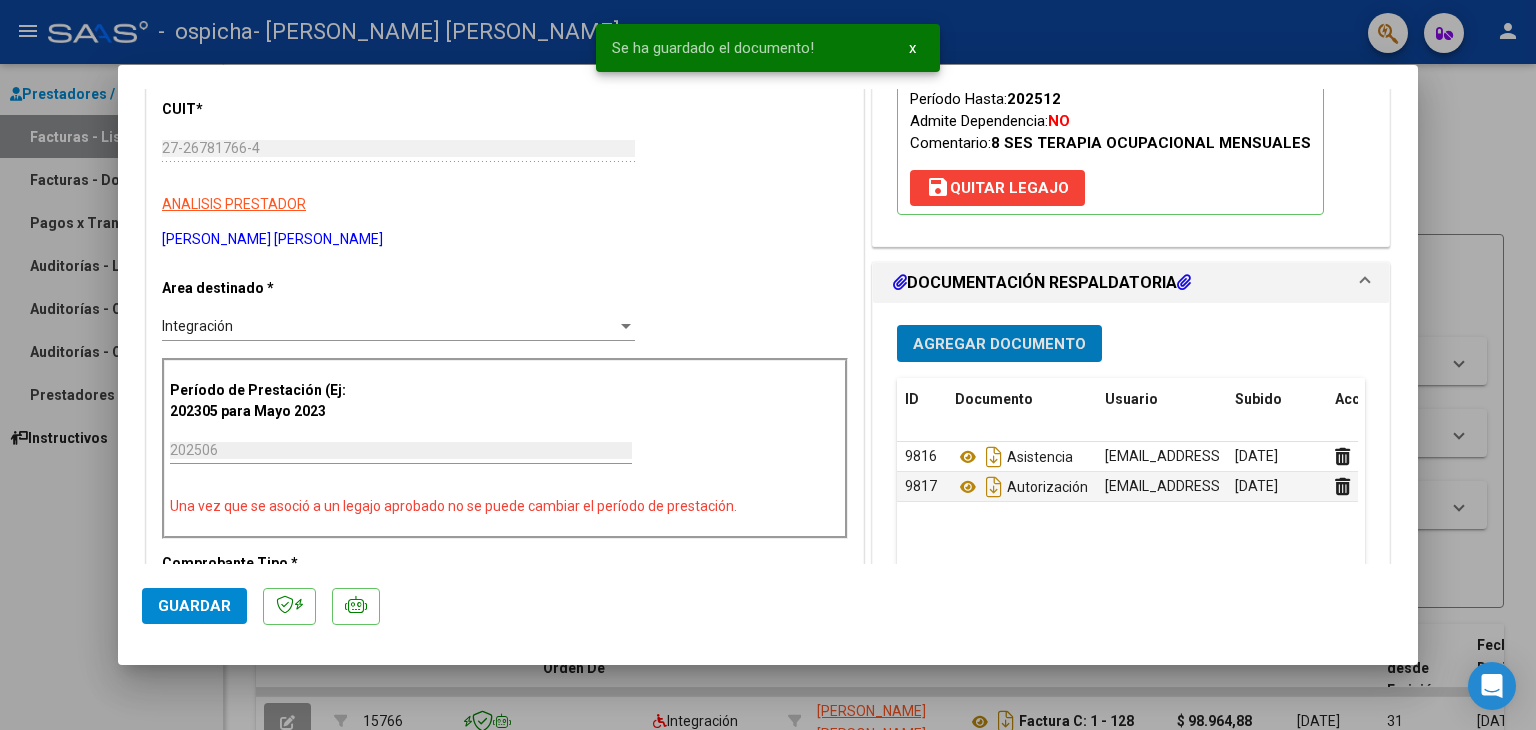 click on "Agregar Documento" at bounding box center (999, 343) 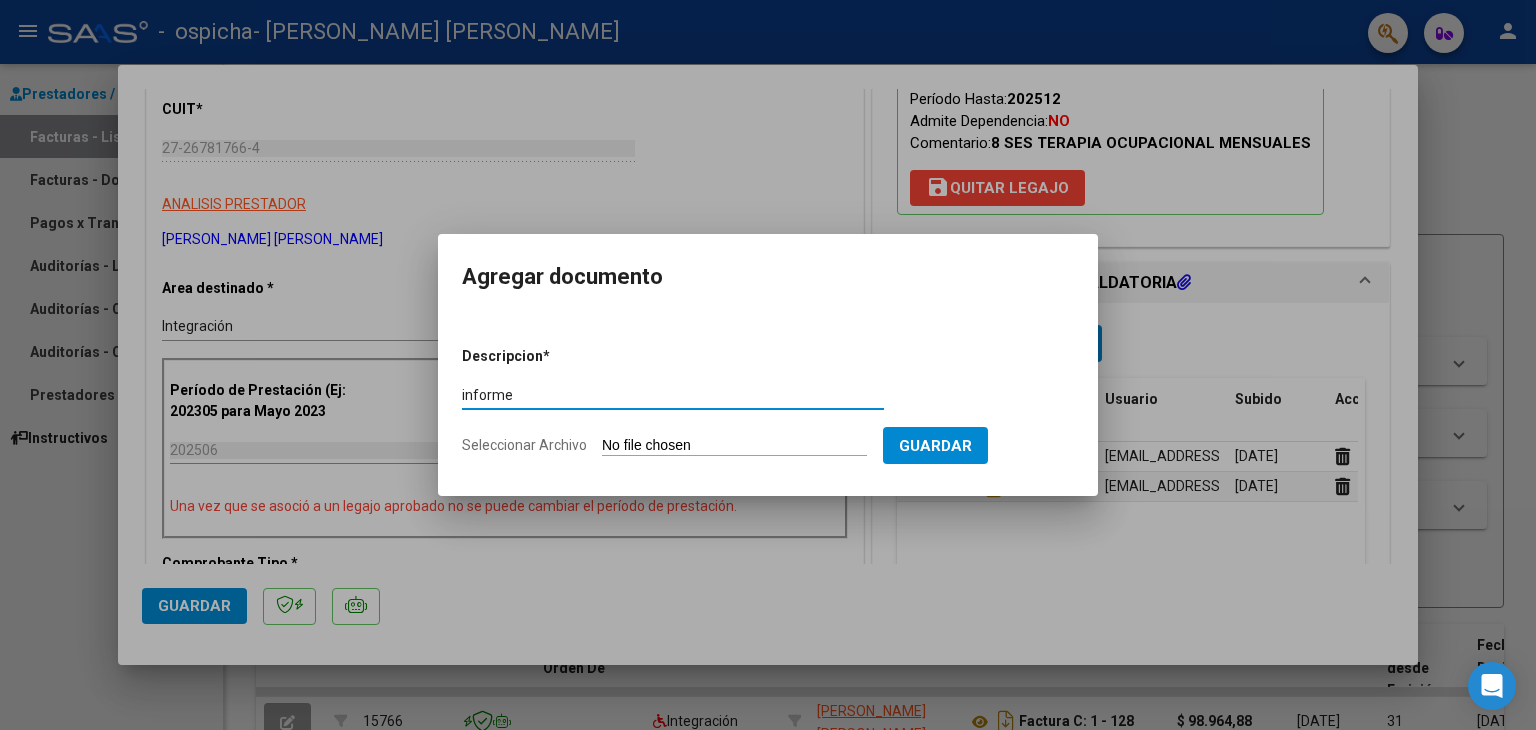 type on "informe" 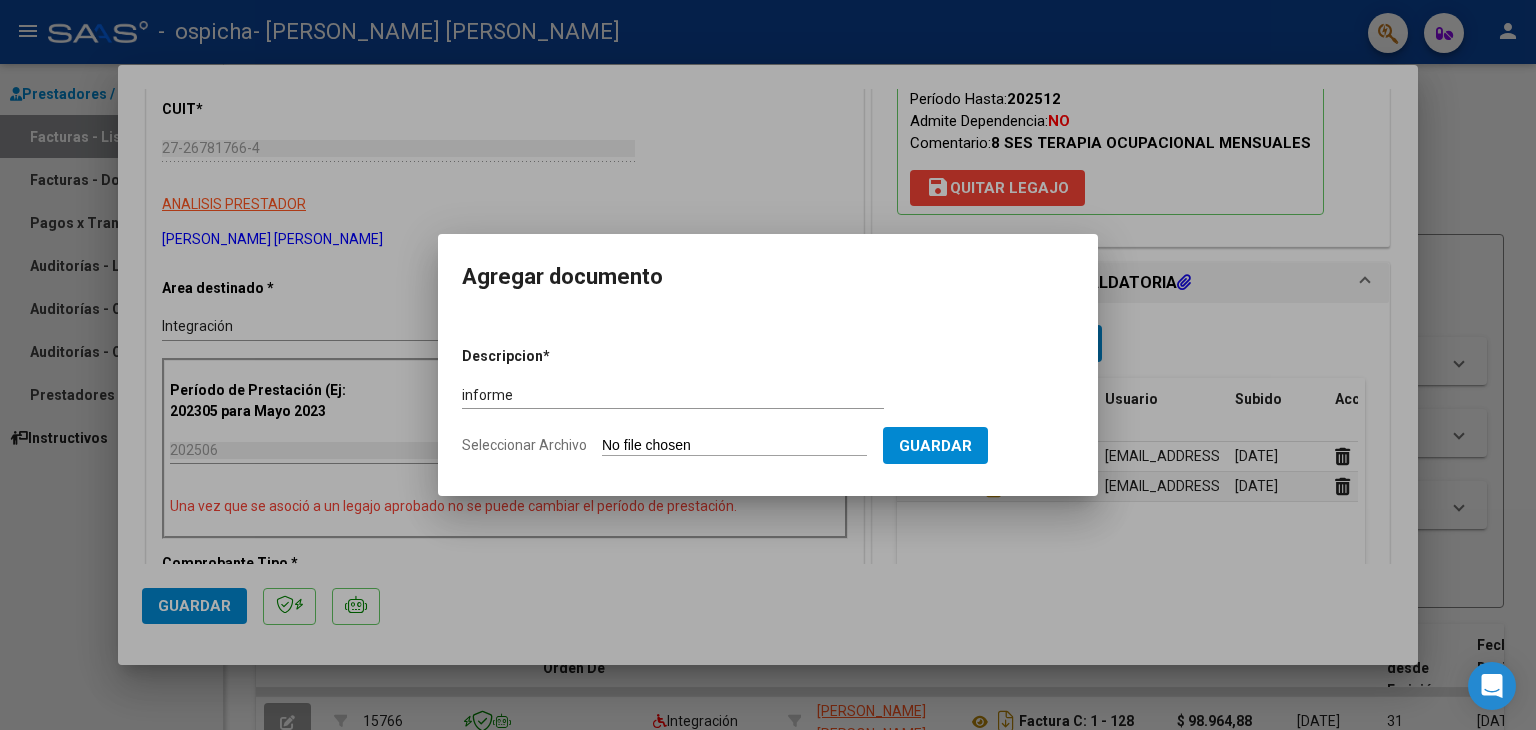 type on "C:\fakepath\Informe semestral de Terapia Ocupacional  BAIGORRI THIAGO.pdf" 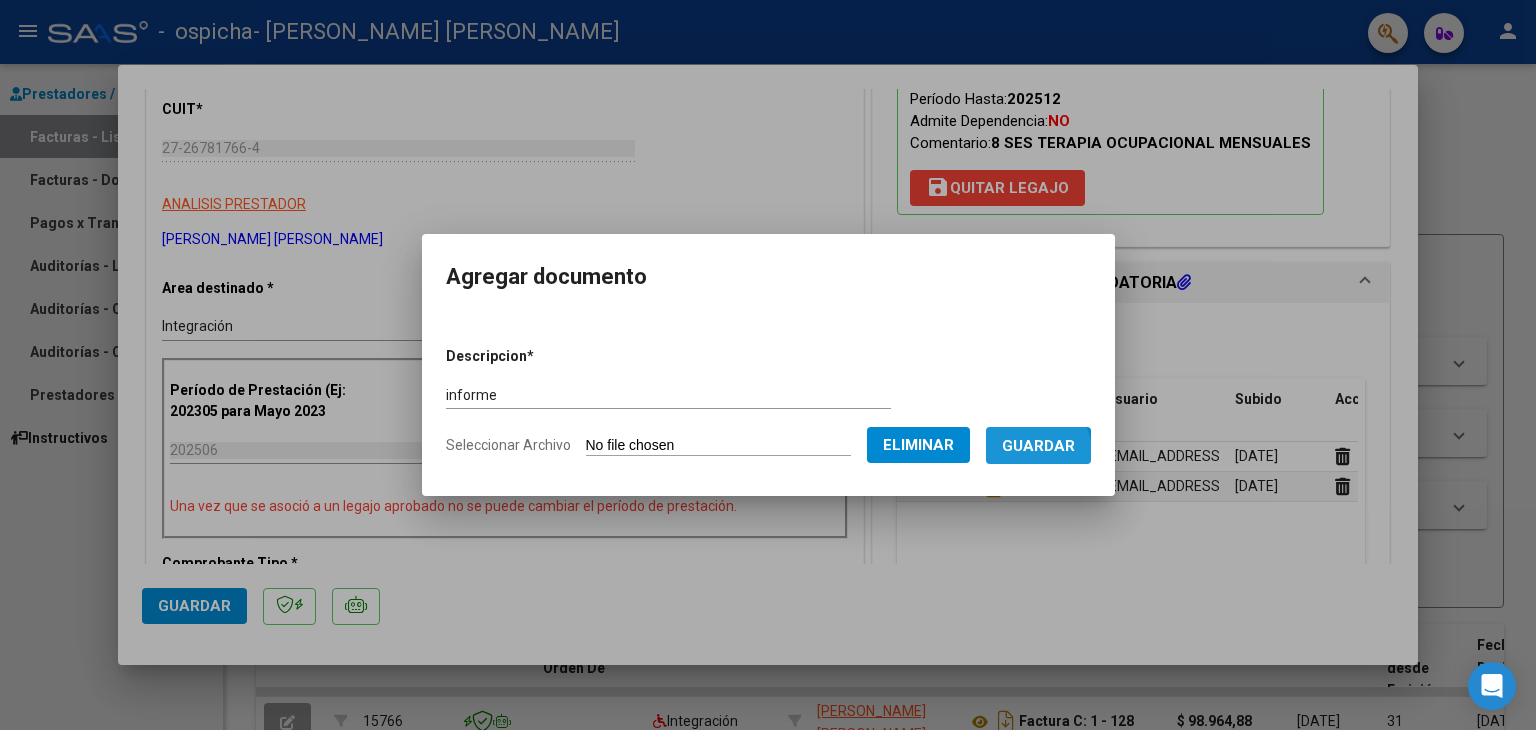 click on "Guardar" at bounding box center [1038, 445] 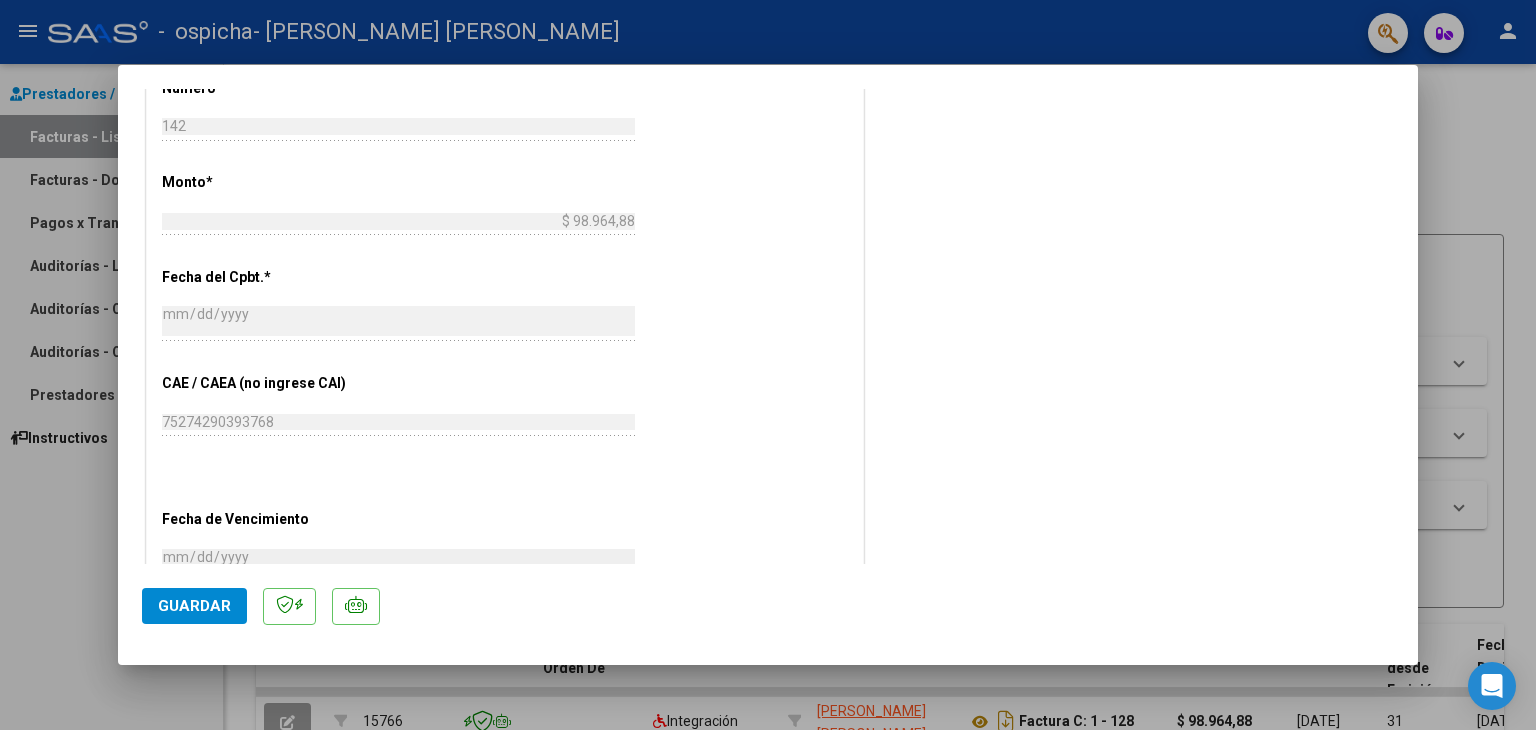 scroll, scrollTop: 1100, scrollLeft: 0, axis: vertical 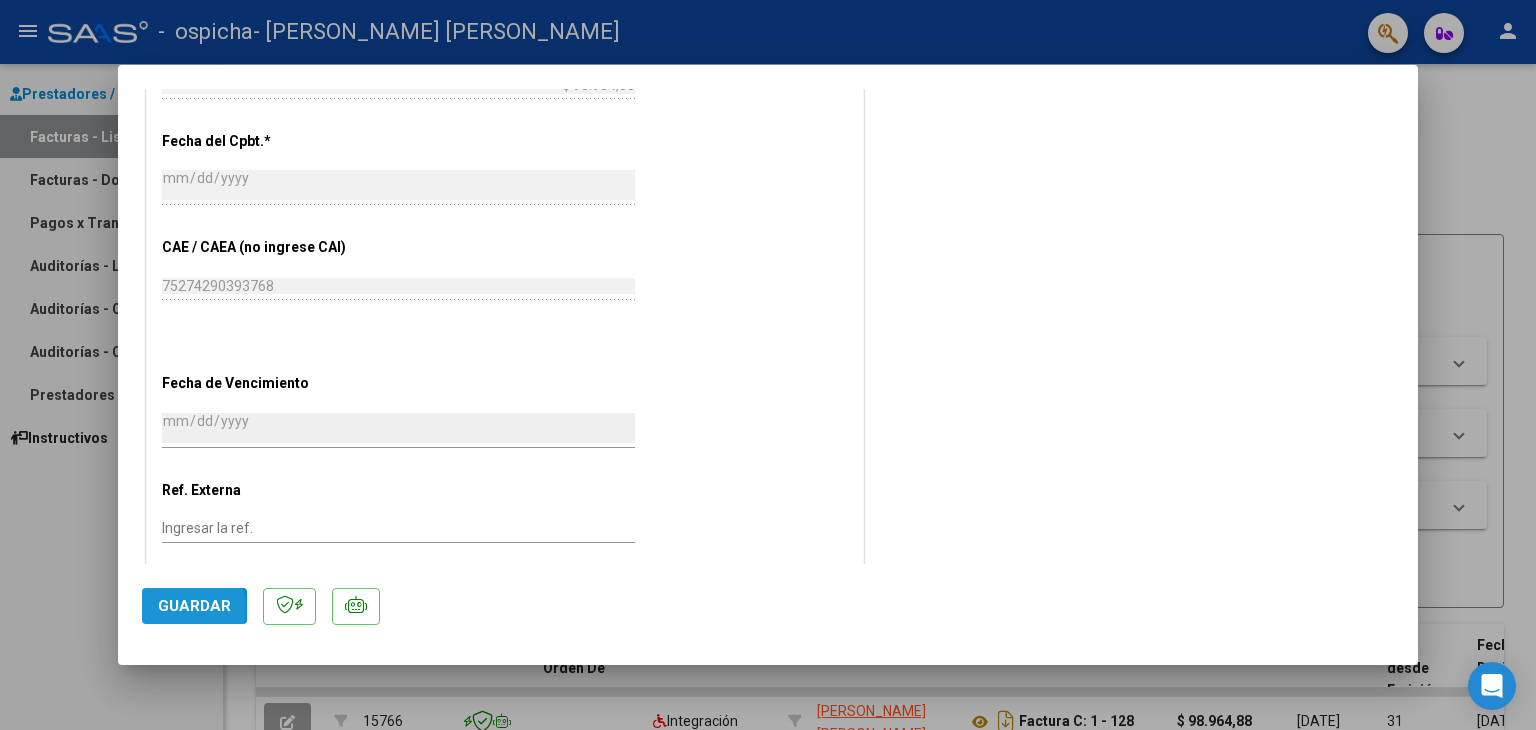 click on "Guardar" 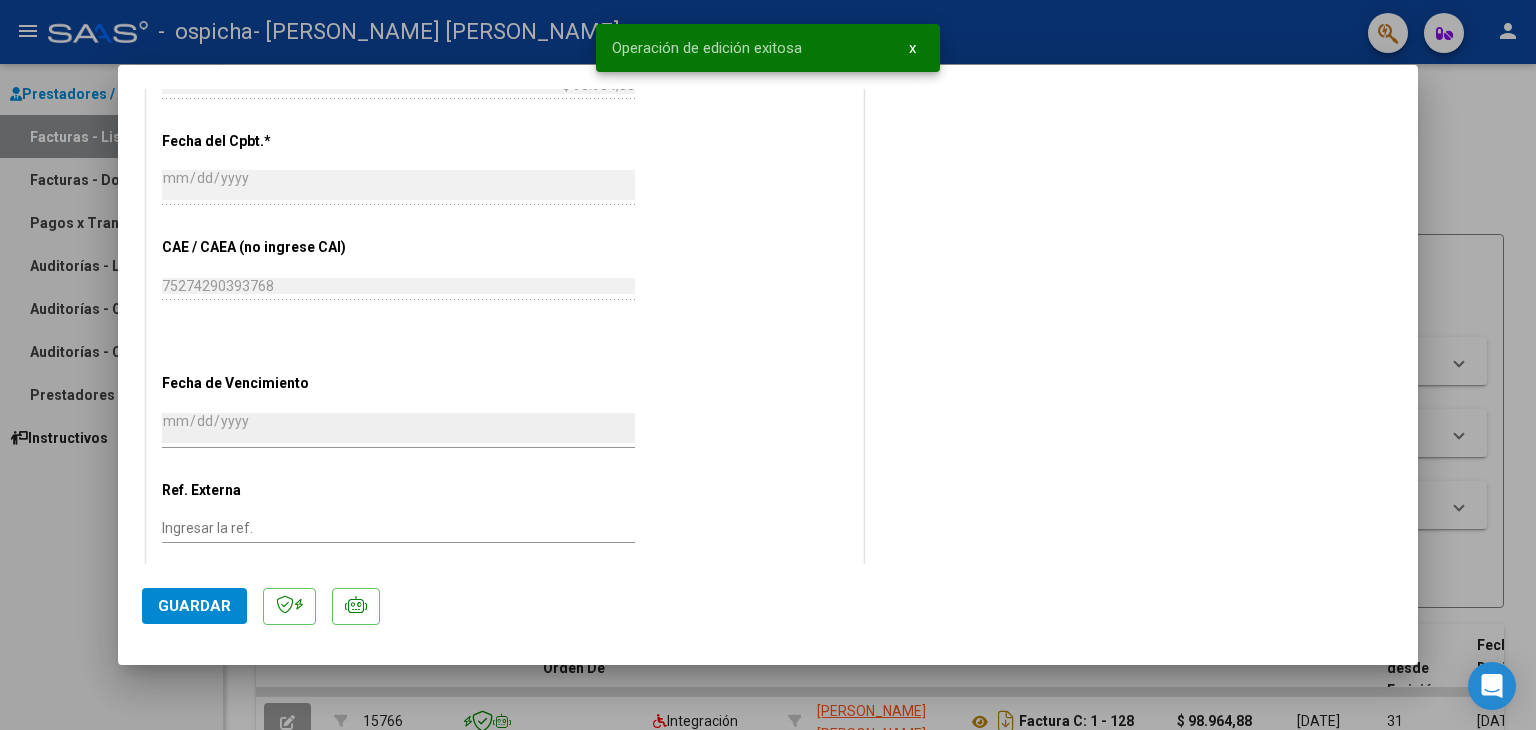 click at bounding box center (768, 365) 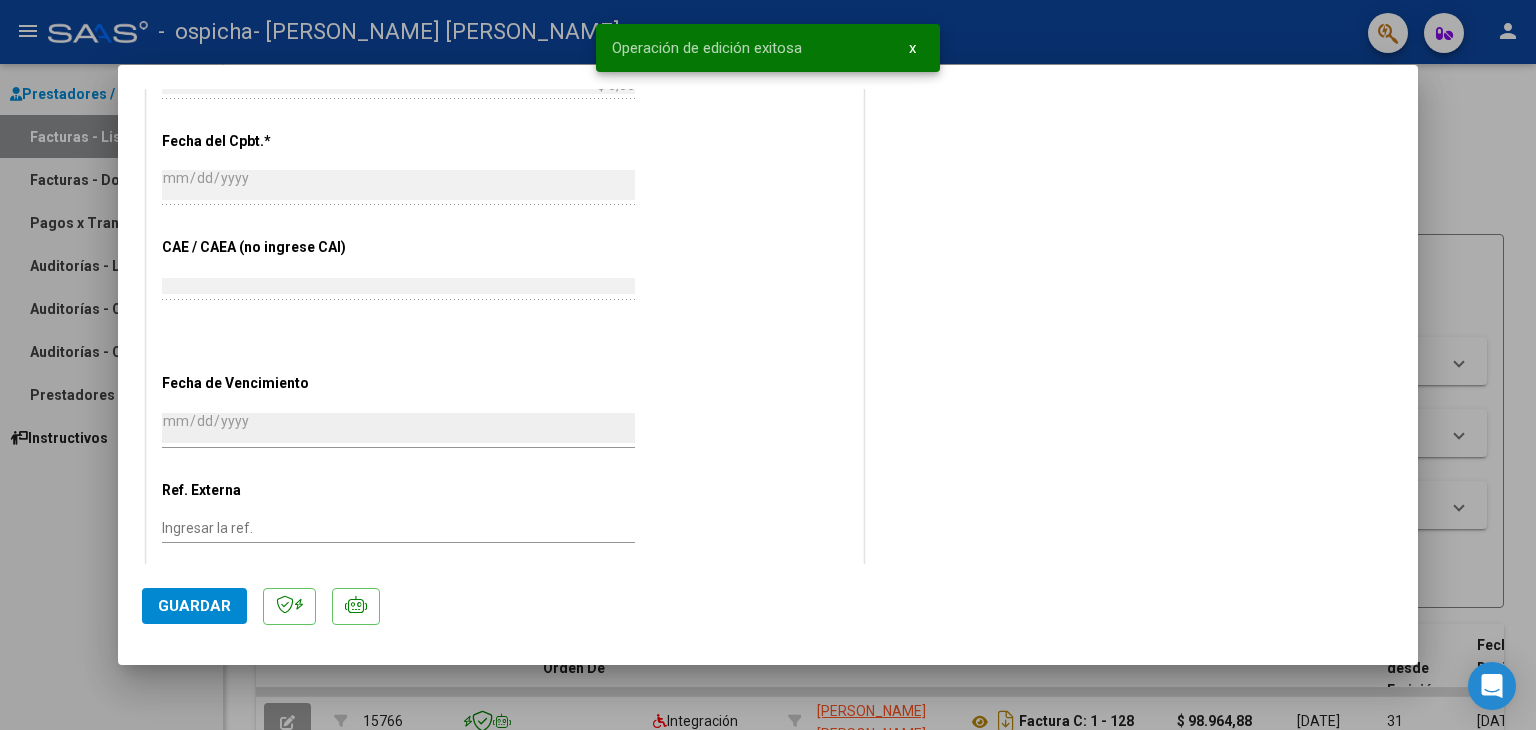 scroll, scrollTop: 1193, scrollLeft: 0, axis: vertical 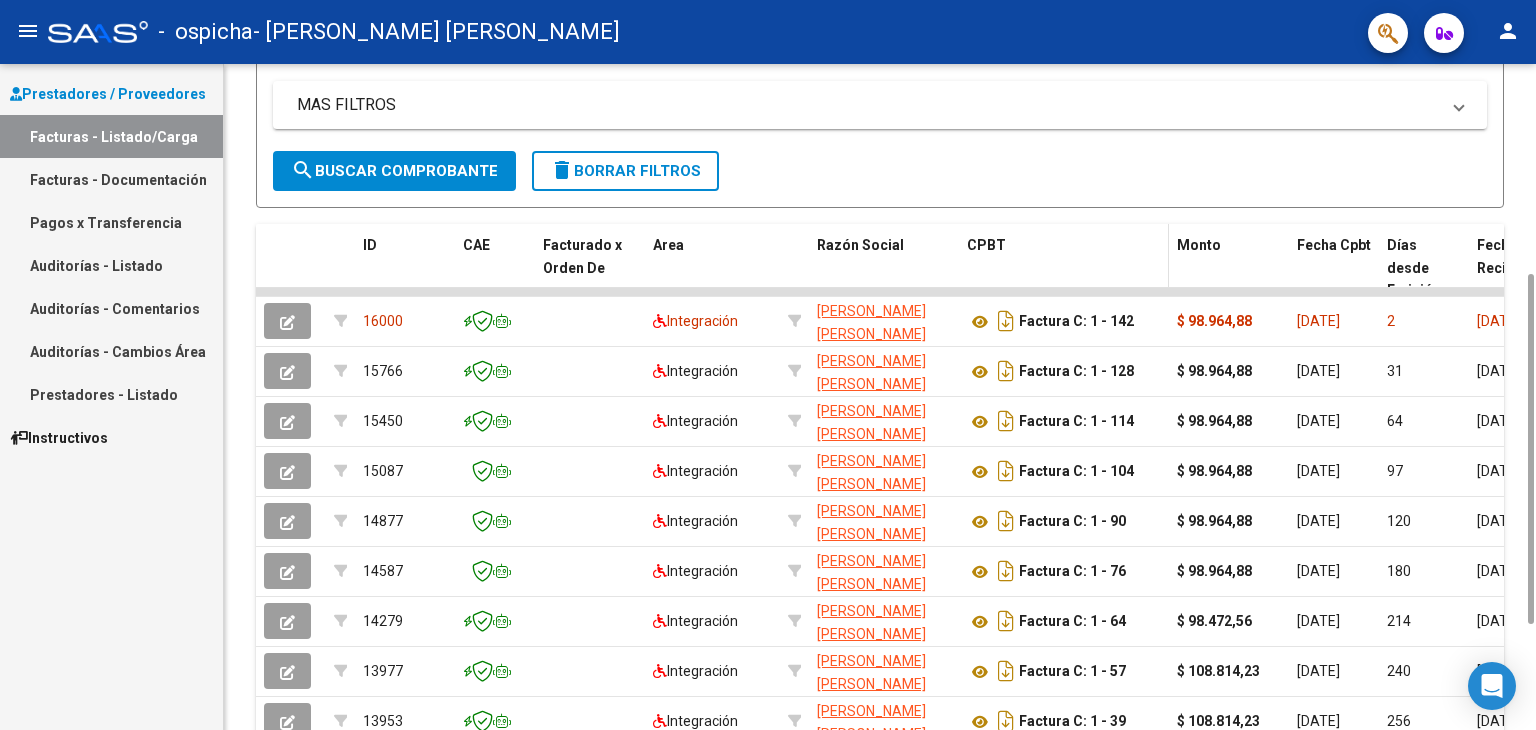 drag, startPoint x: 1068, startPoint y: 289, endPoint x: 1149, endPoint y: 273, distance: 82.565125 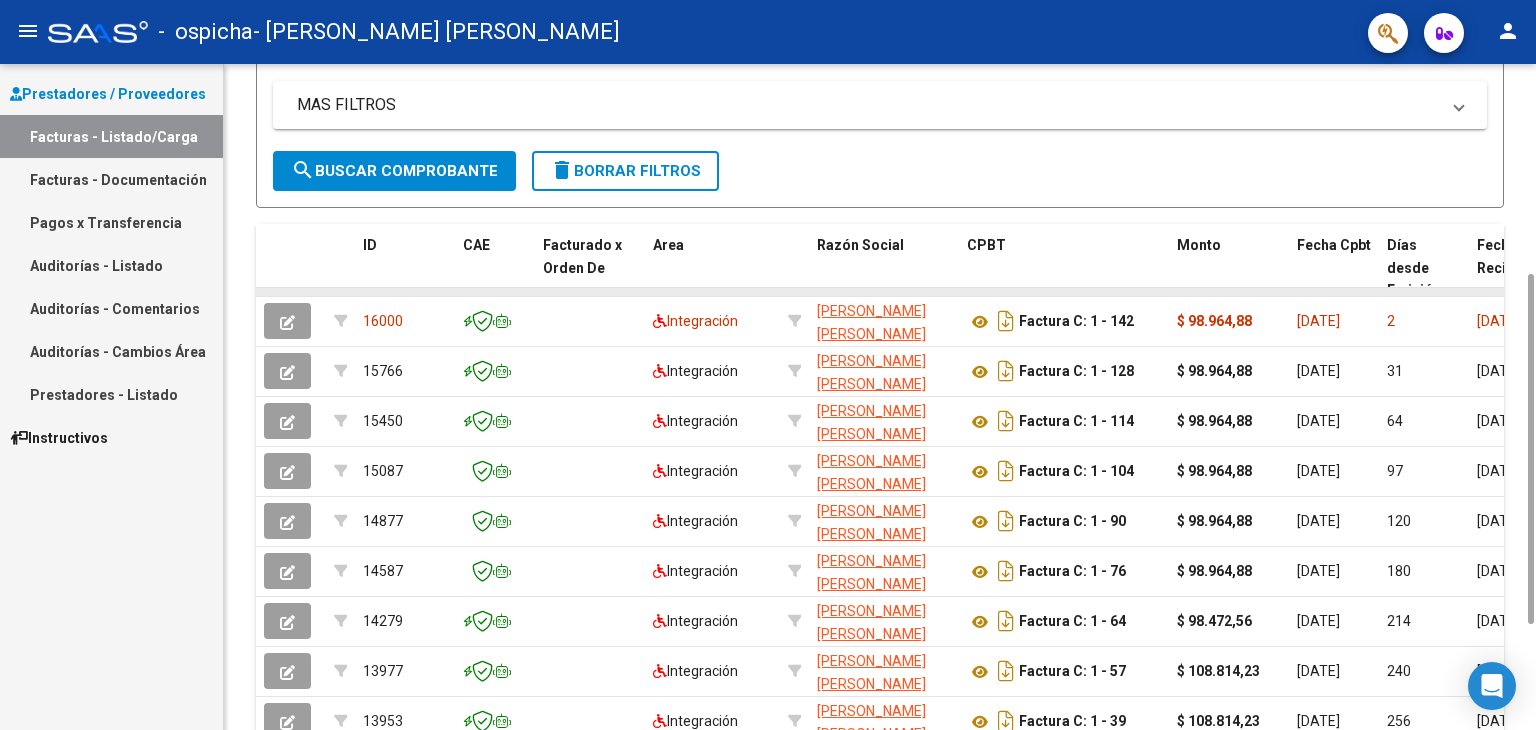 drag, startPoint x: 1148, startPoint y: 288, endPoint x: 1332, endPoint y: 285, distance: 184.02446 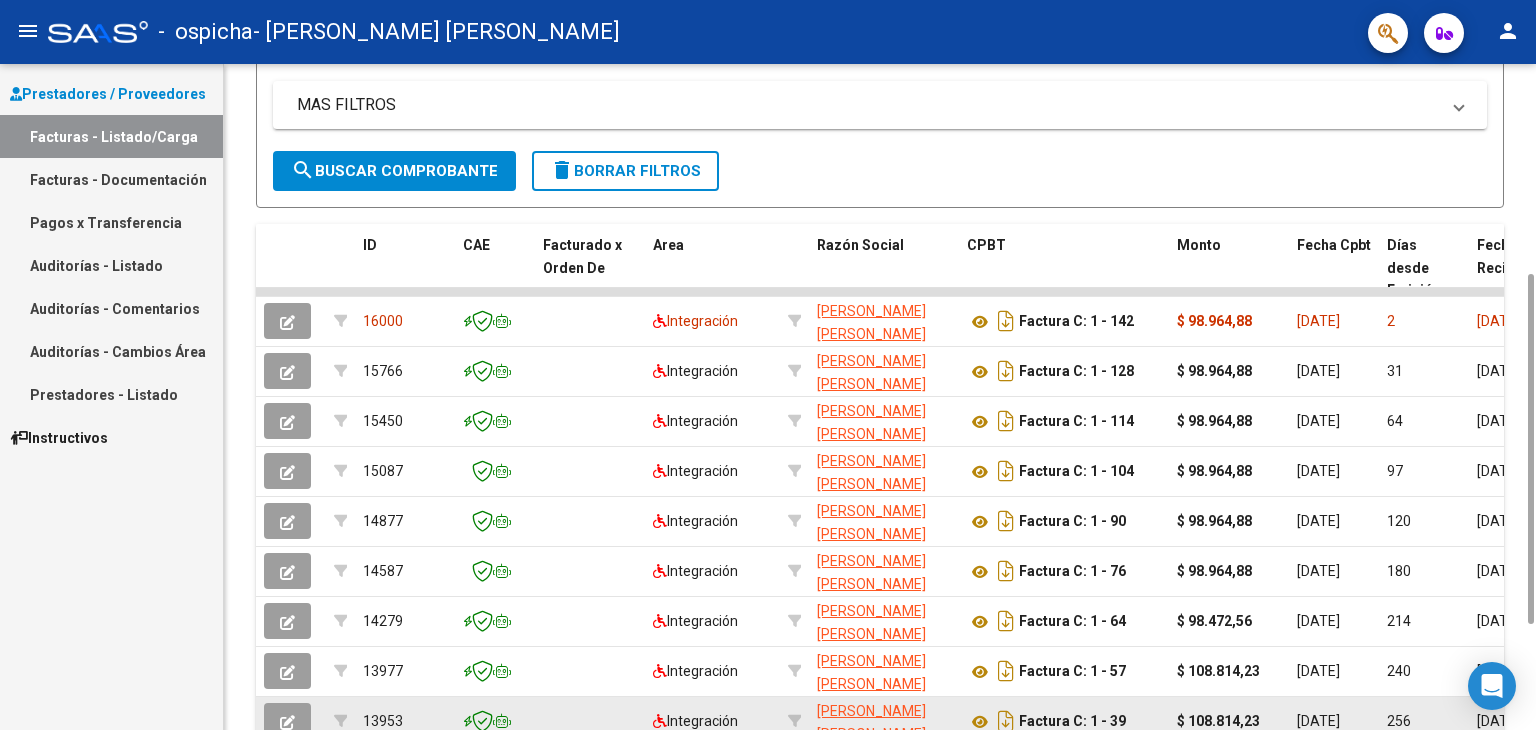 scroll, scrollTop: 600, scrollLeft: 0, axis: vertical 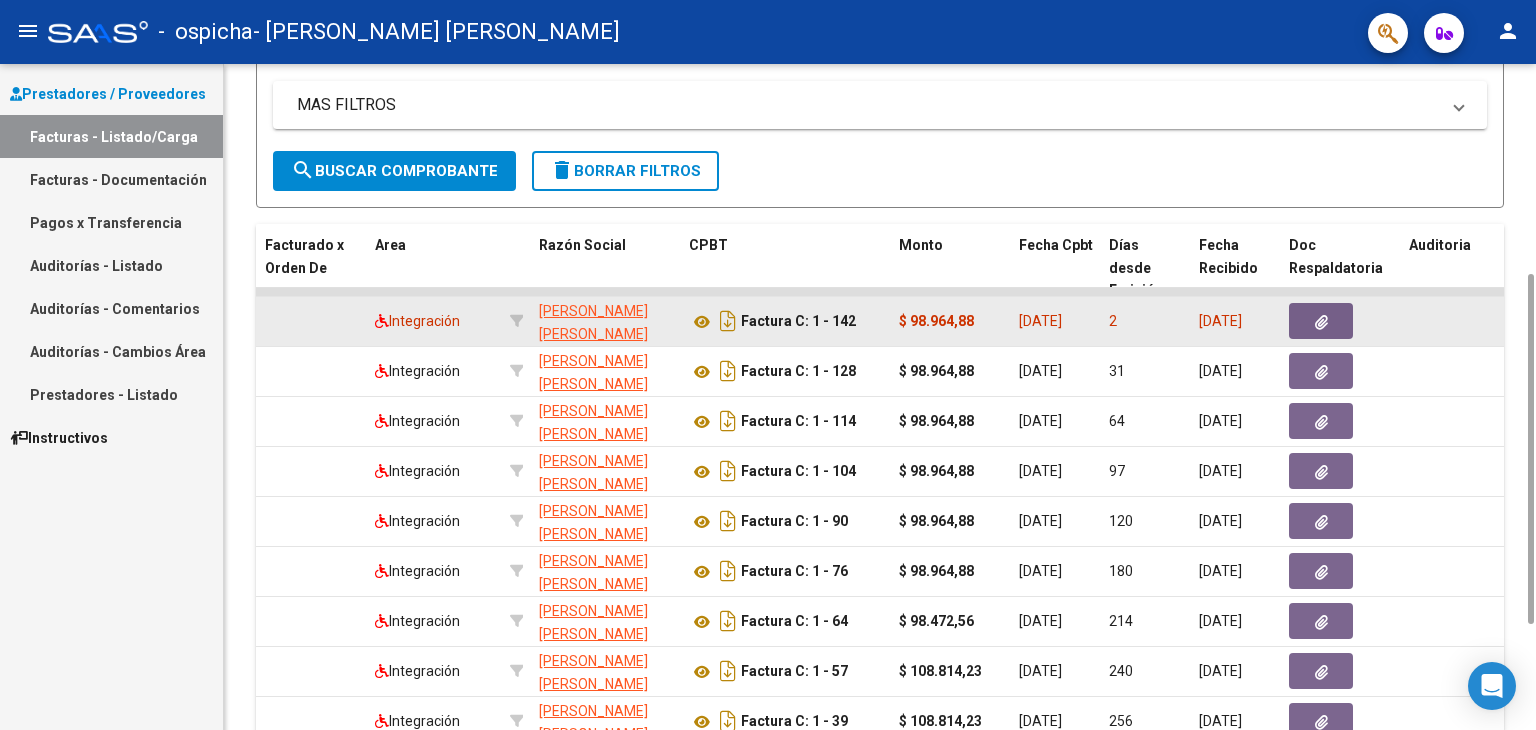 click on "2" 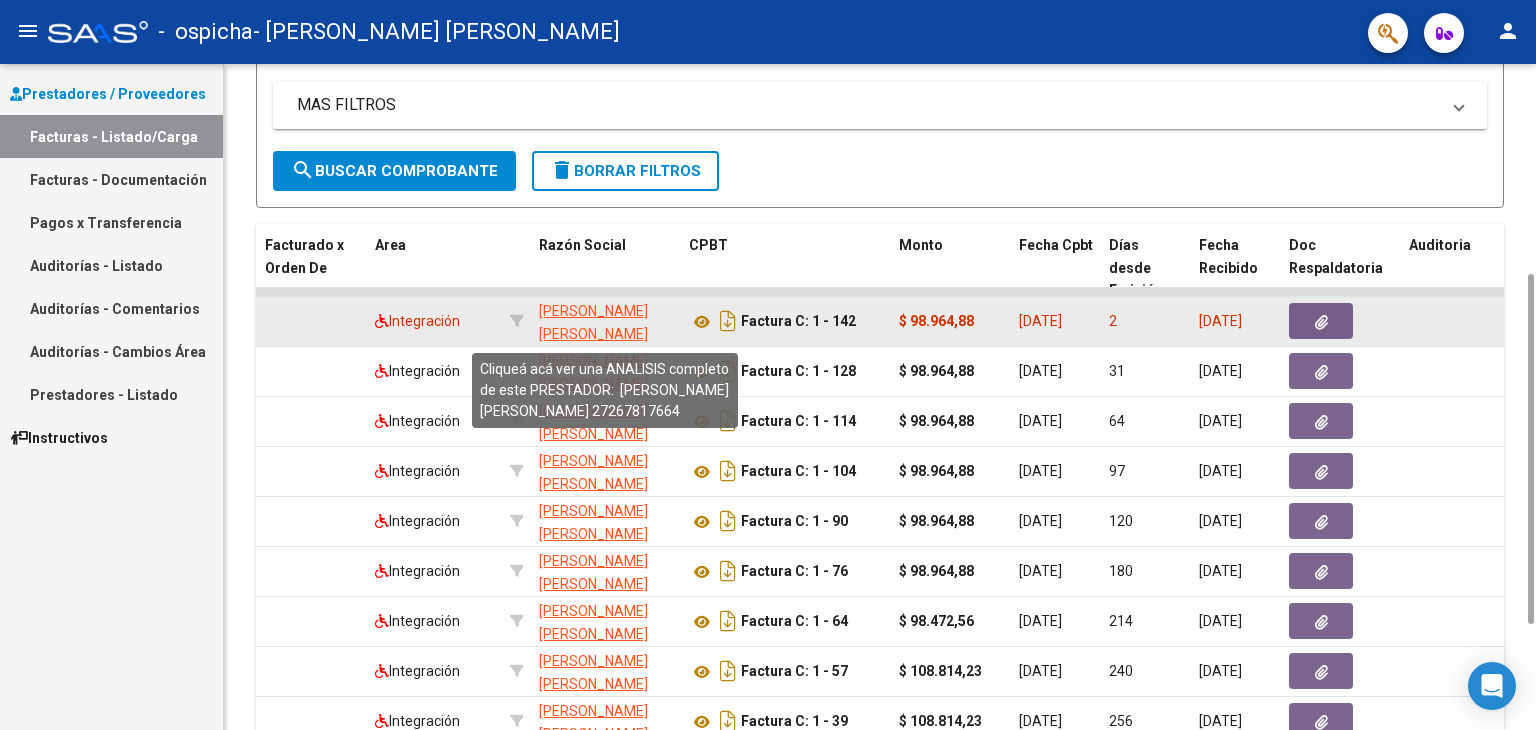 click on "[PERSON_NAME] [PERSON_NAME]" 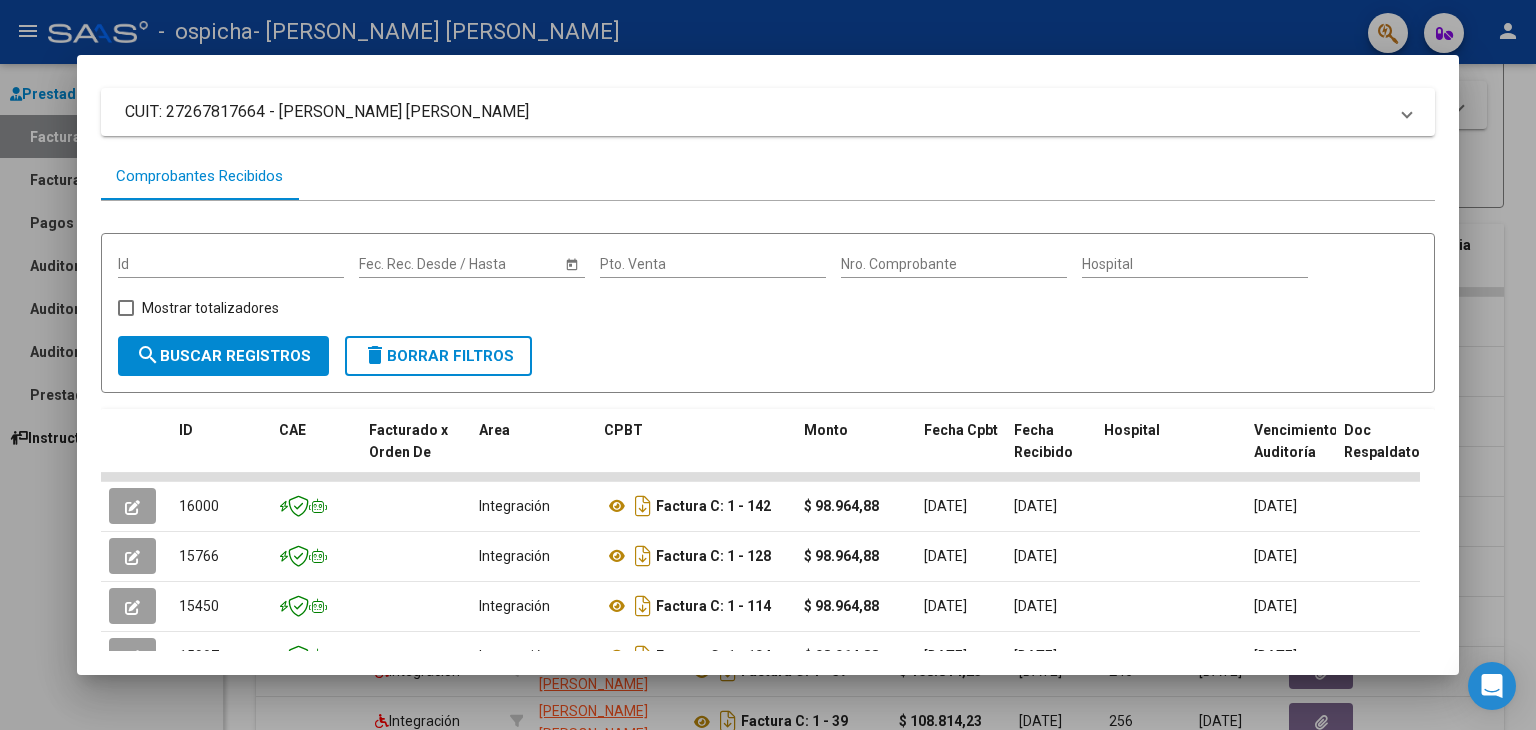 scroll, scrollTop: 0, scrollLeft: 0, axis: both 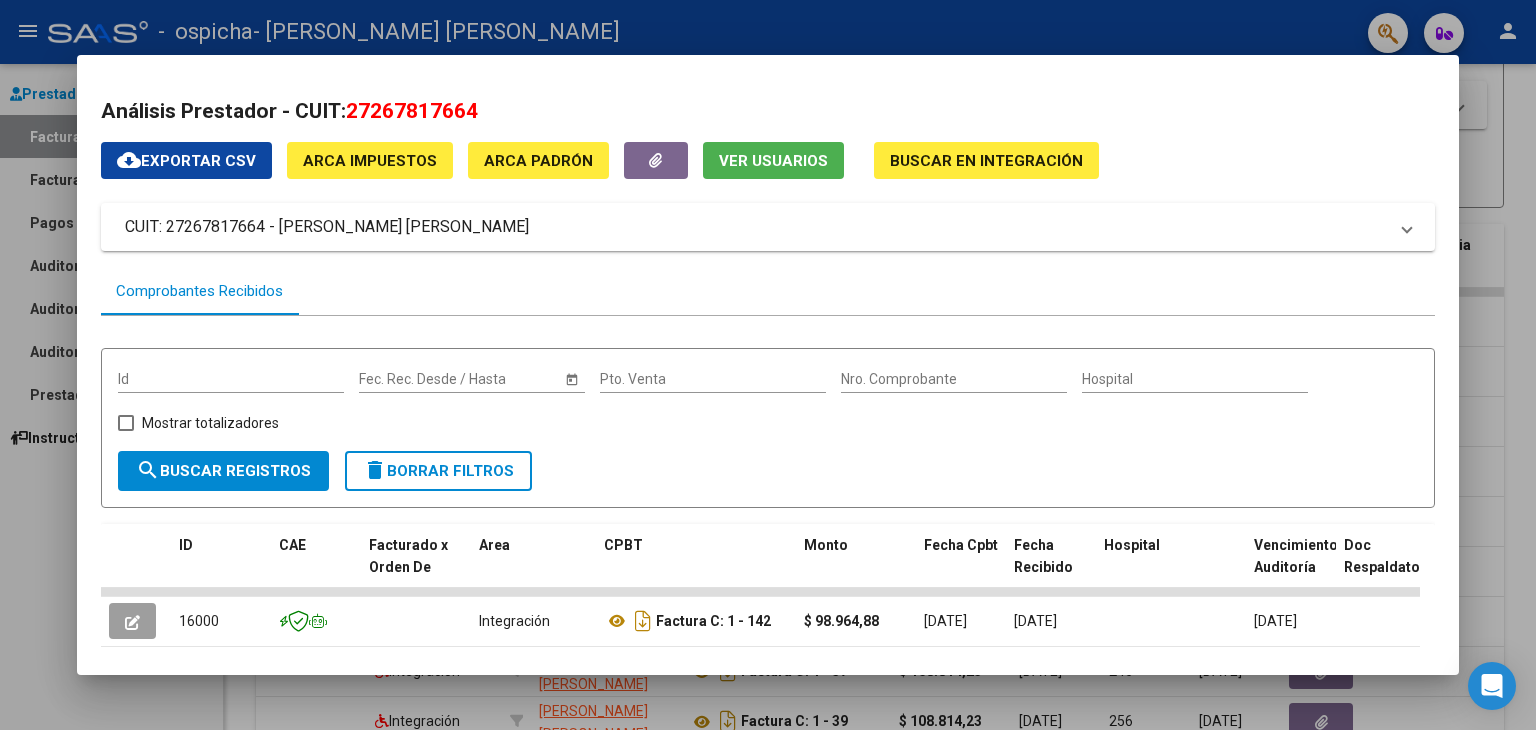 click at bounding box center [768, 365] 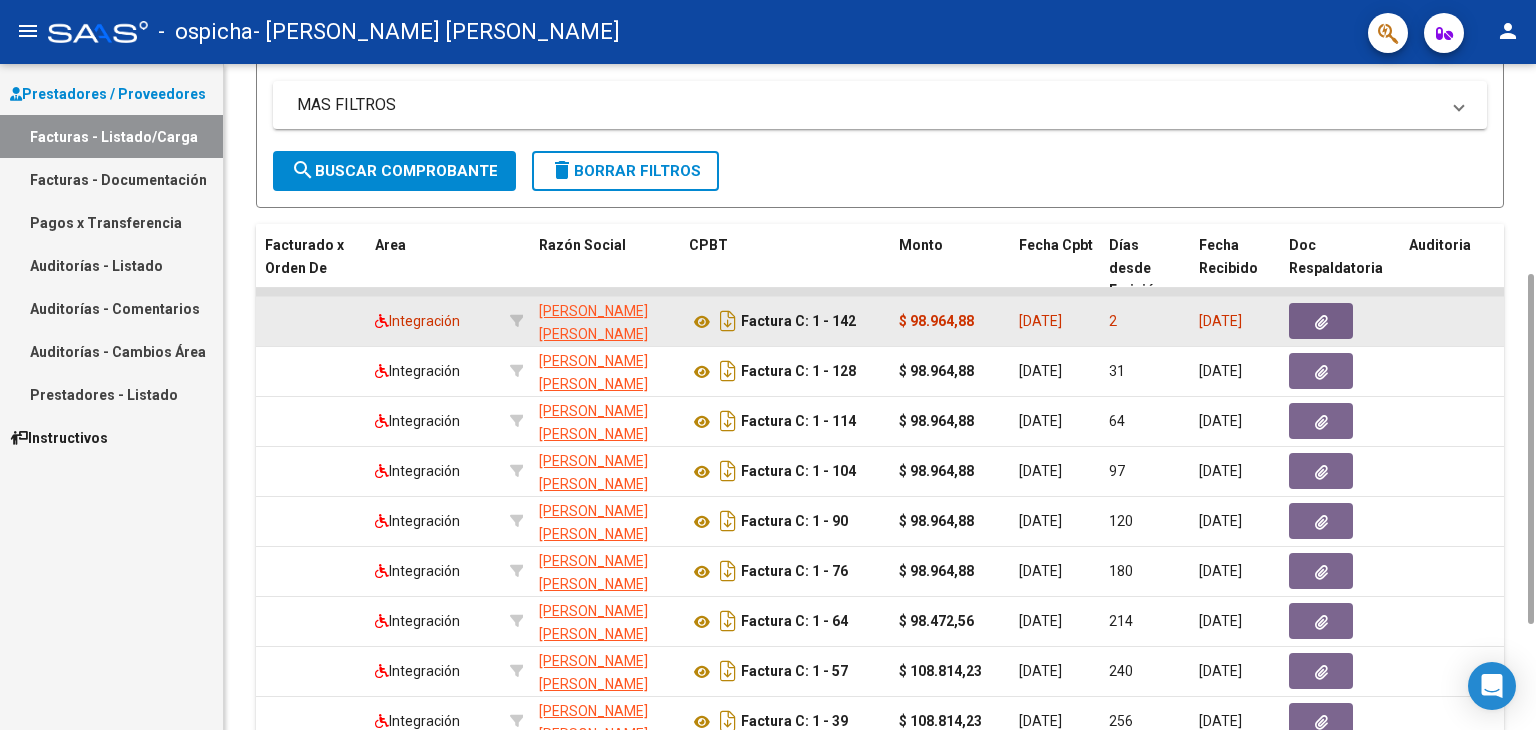 click 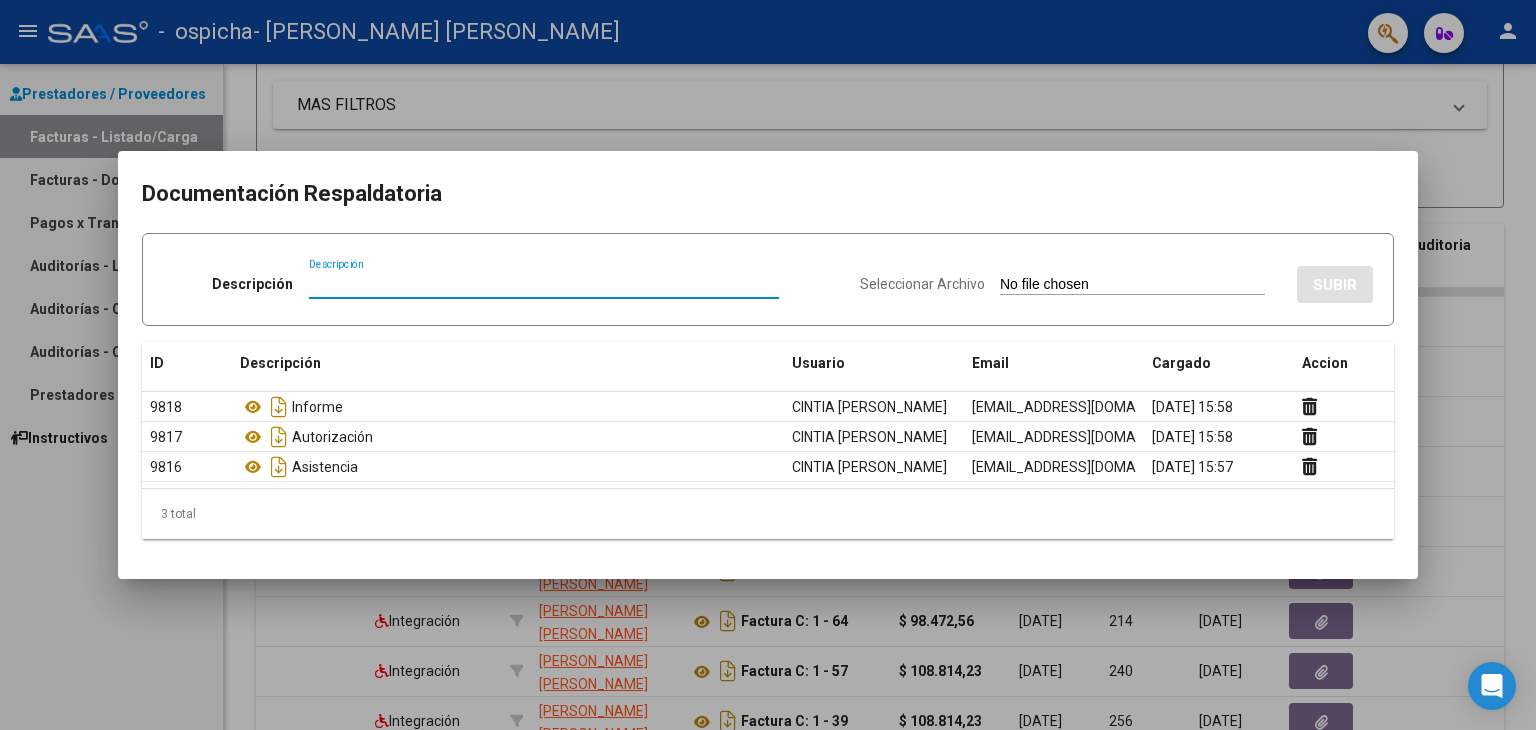 click at bounding box center (768, 365) 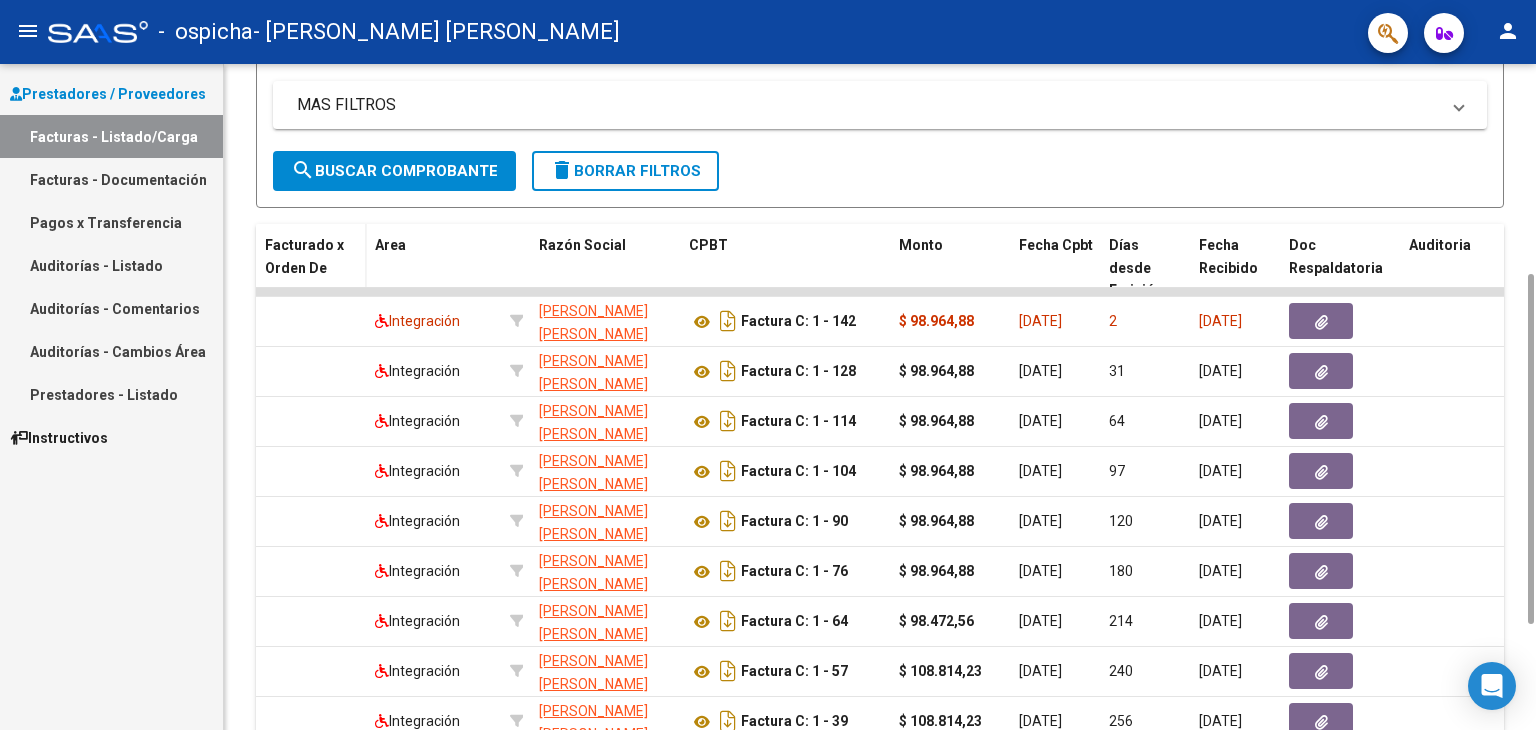 drag, startPoint x: 345, startPoint y: 287, endPoint x: 260, endPoint y: 278, distance: 85.47514 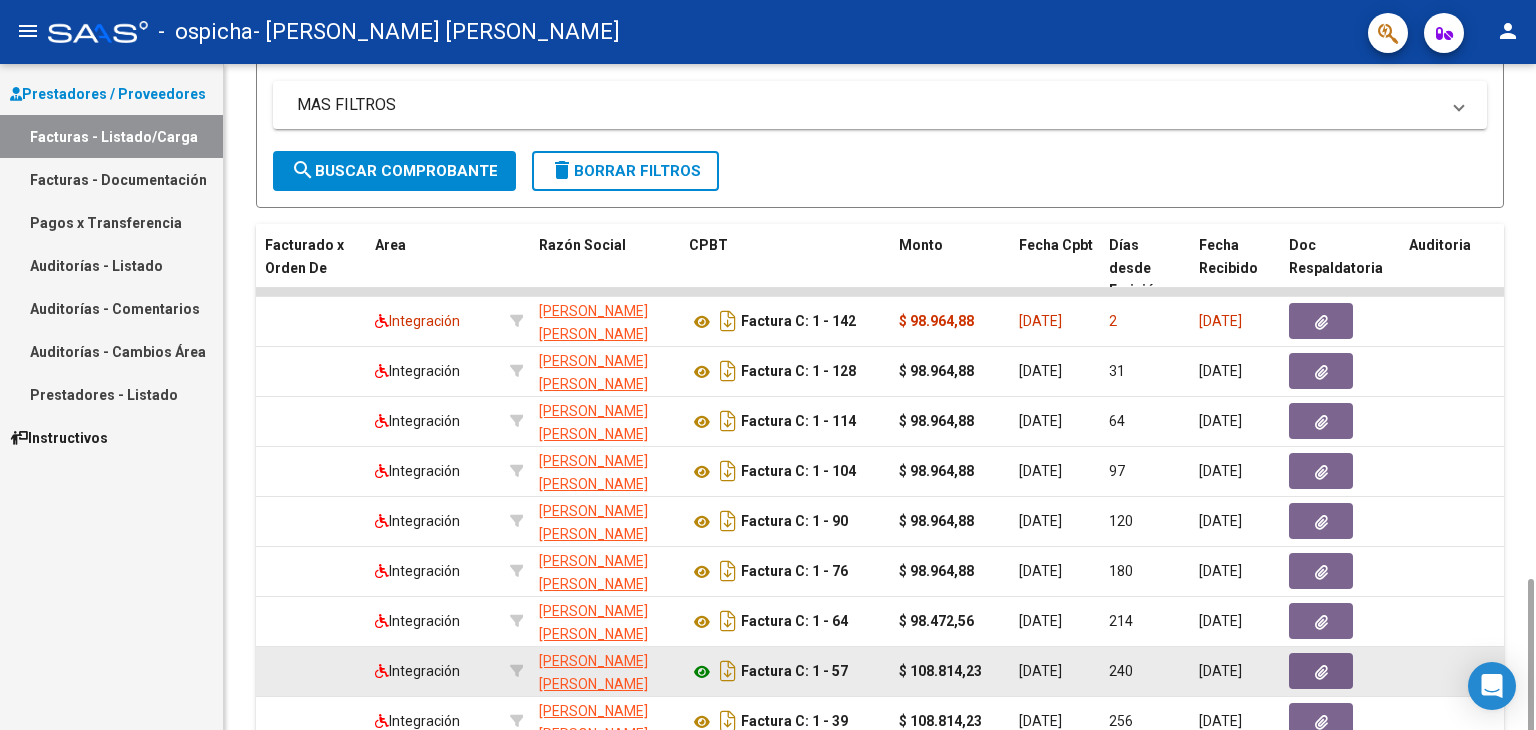 scroll, scrollTop: 600, scrollLeft: 0, axis: vertical 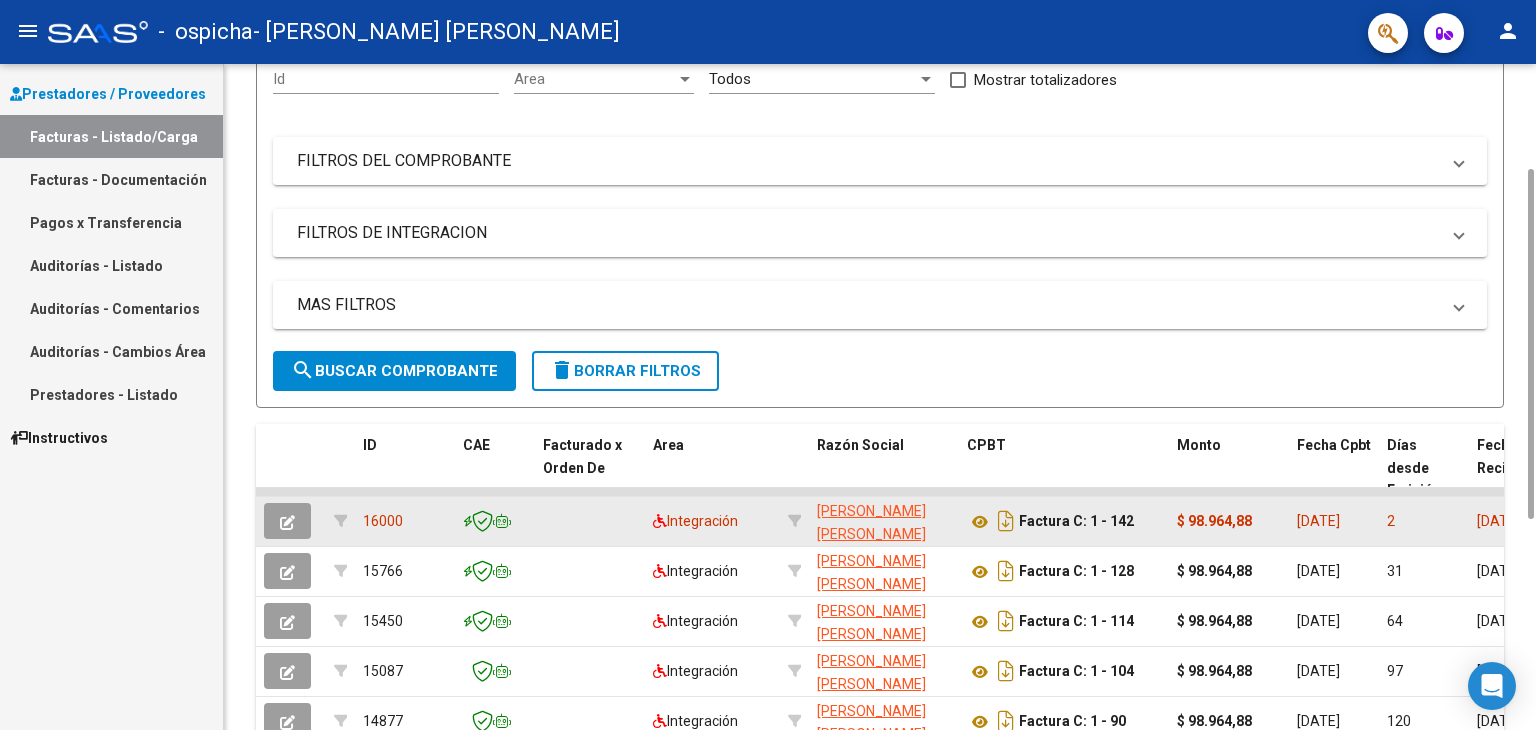 click 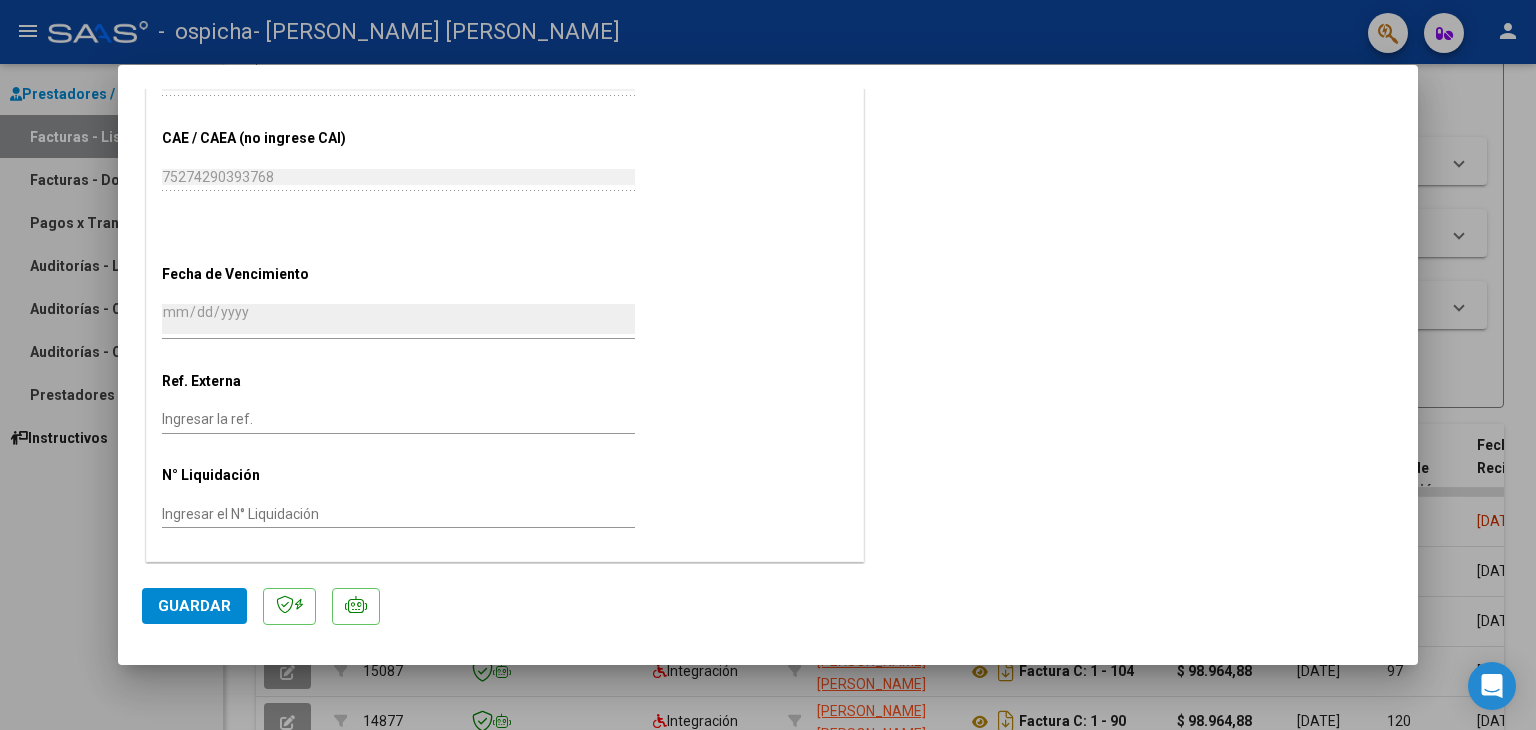 scroll, scrollTop: 1039, scrollLeft: 0, axis: vertical 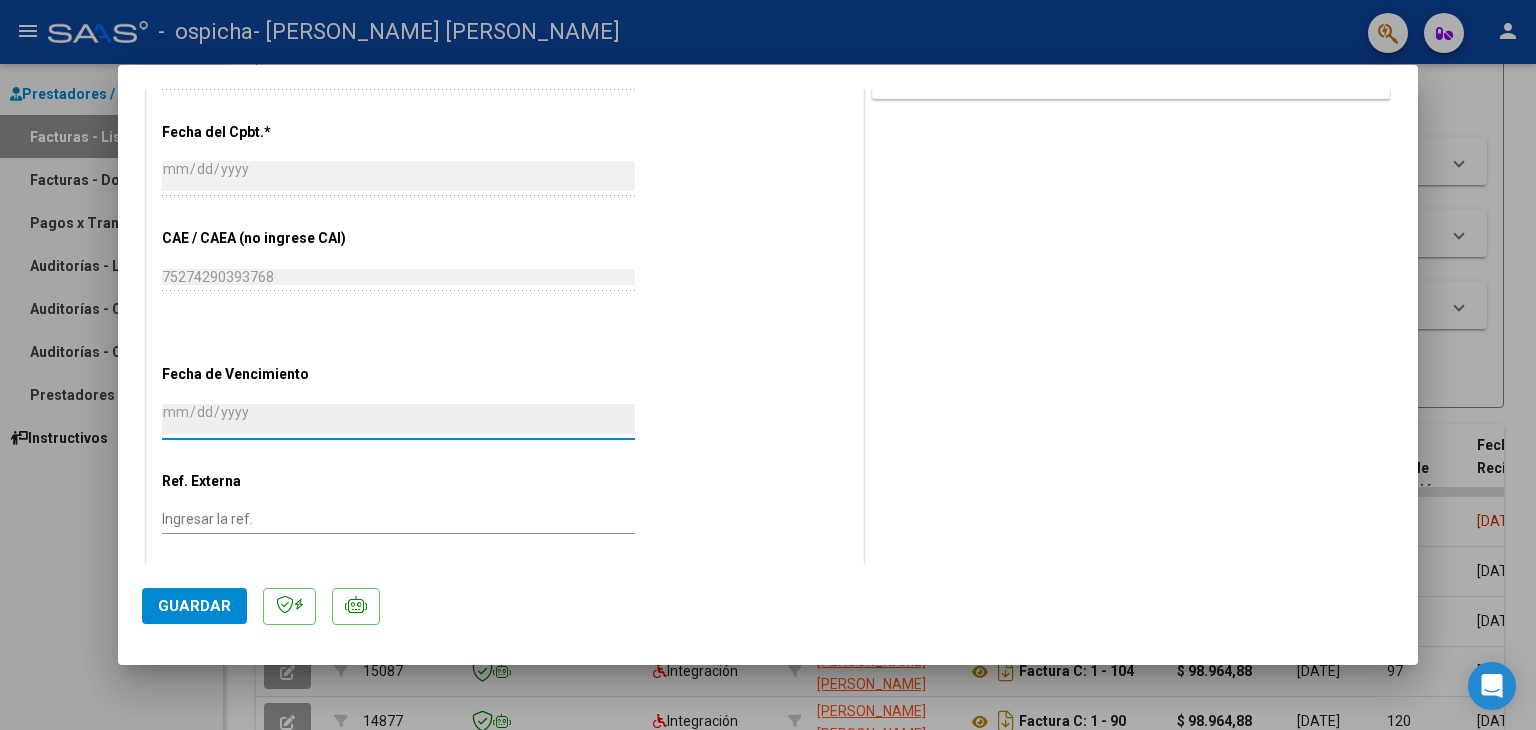 click on "[DATE]" at bounding box center (398, 419) 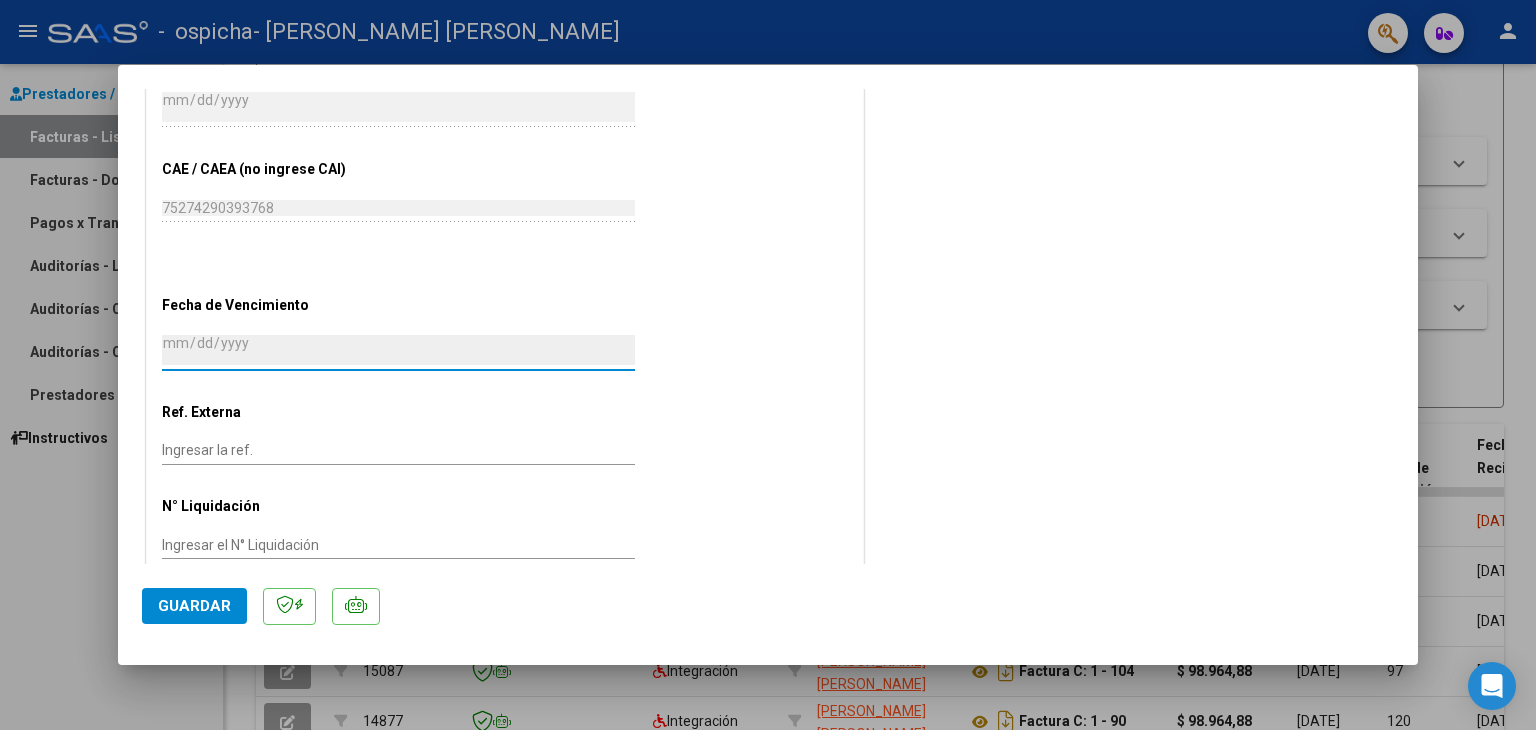 scroll, scrollTop: 1139, scrollLeft: 0, axis: vertical 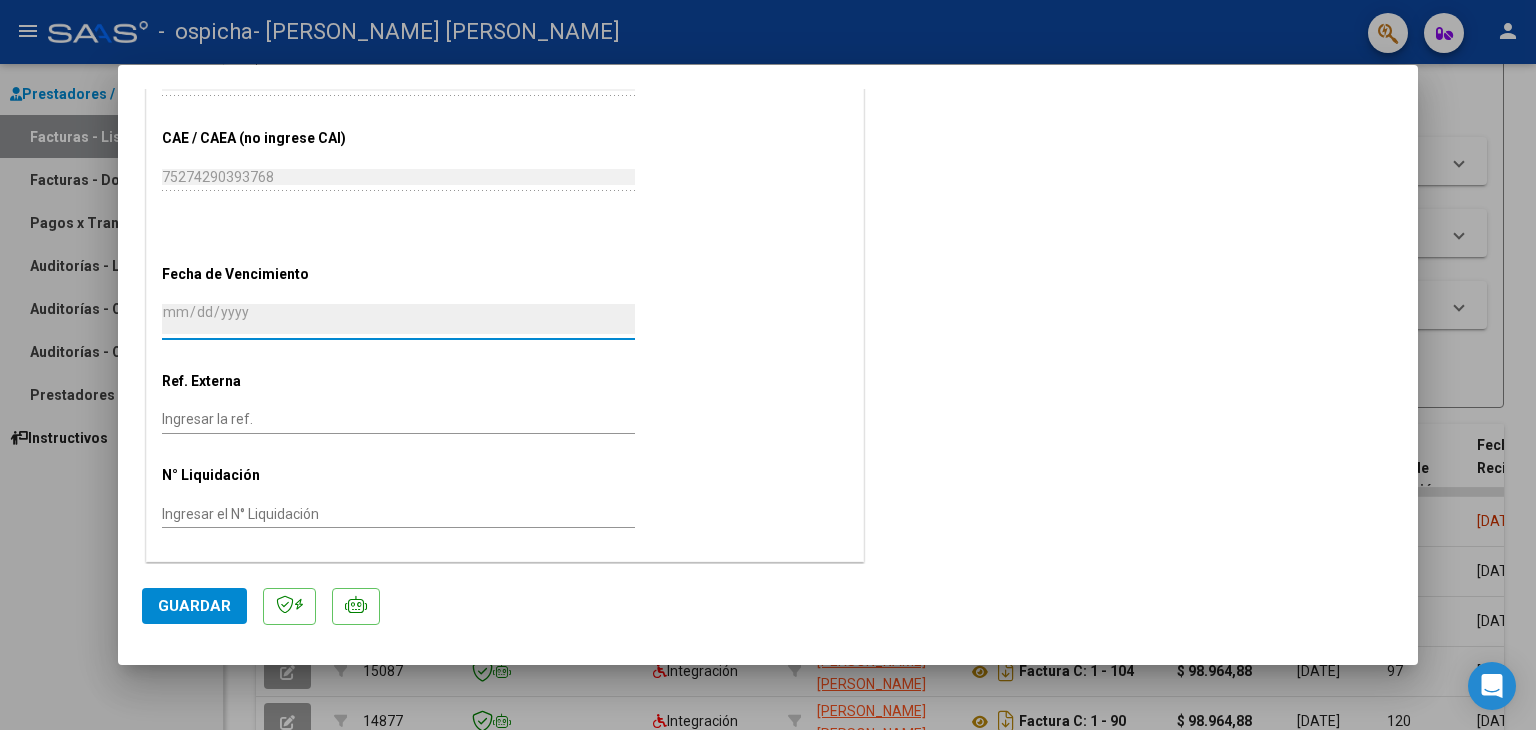 click on "Ref. Externa" 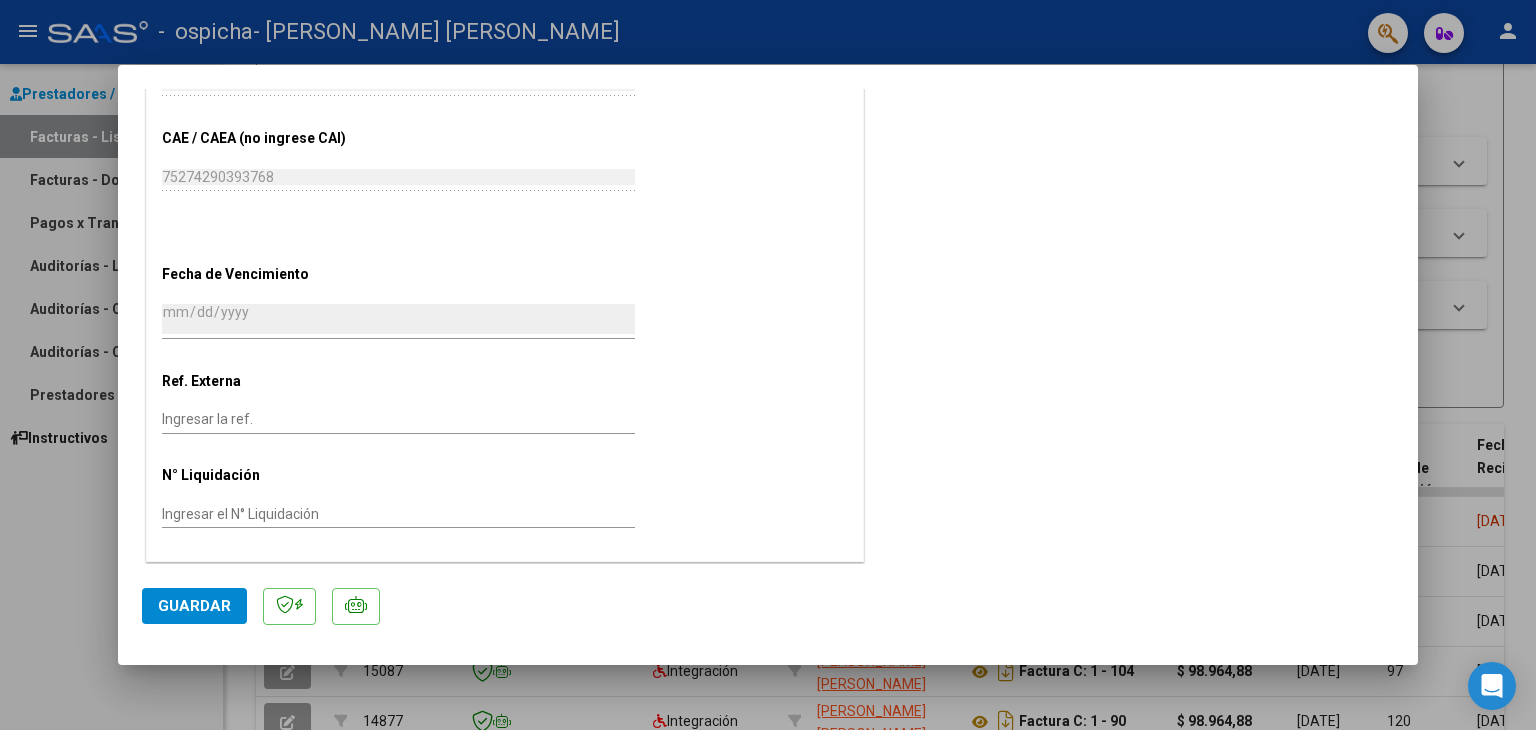 click on "Ingresar la ref." 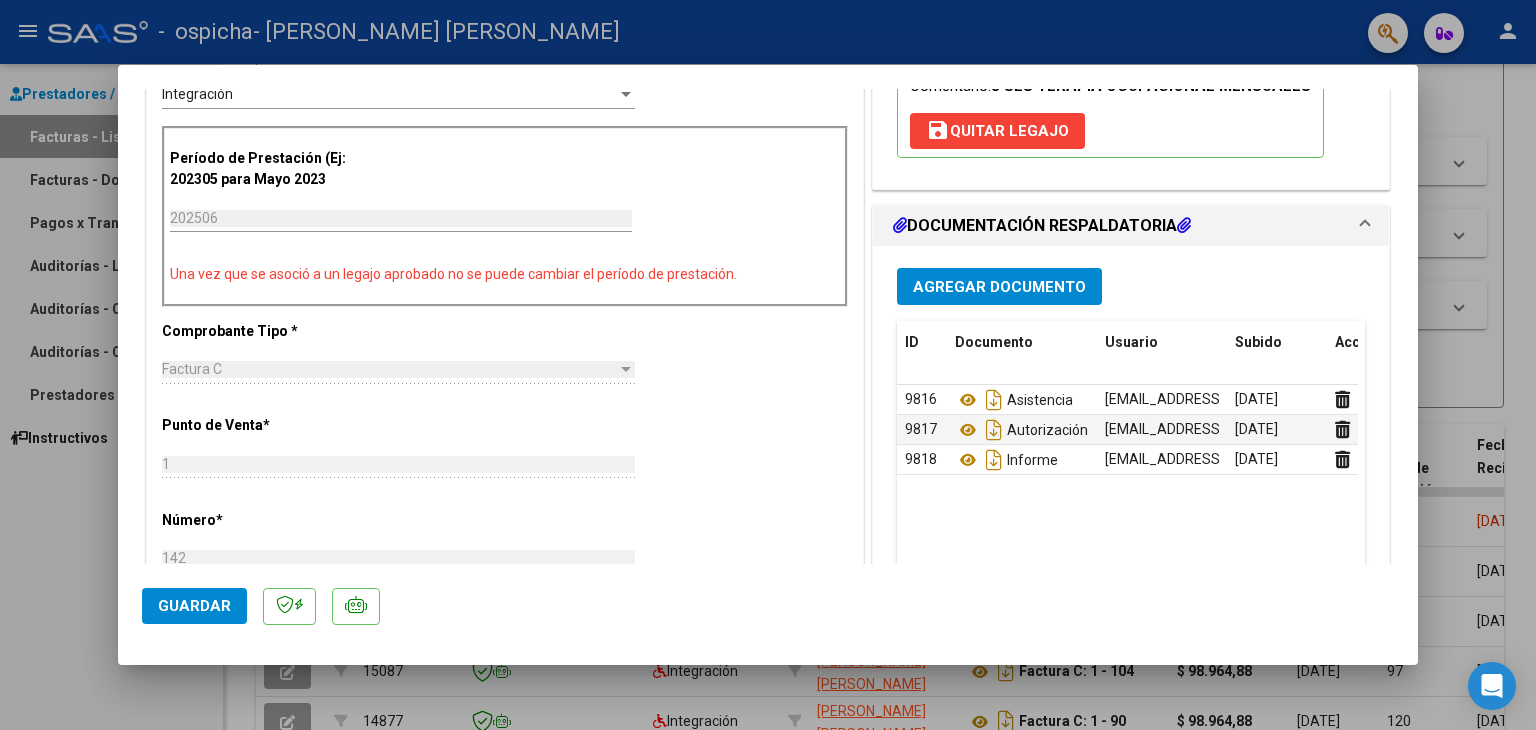 scroll, scrollTop: 439, scrollLeft: 0, axis: vertical 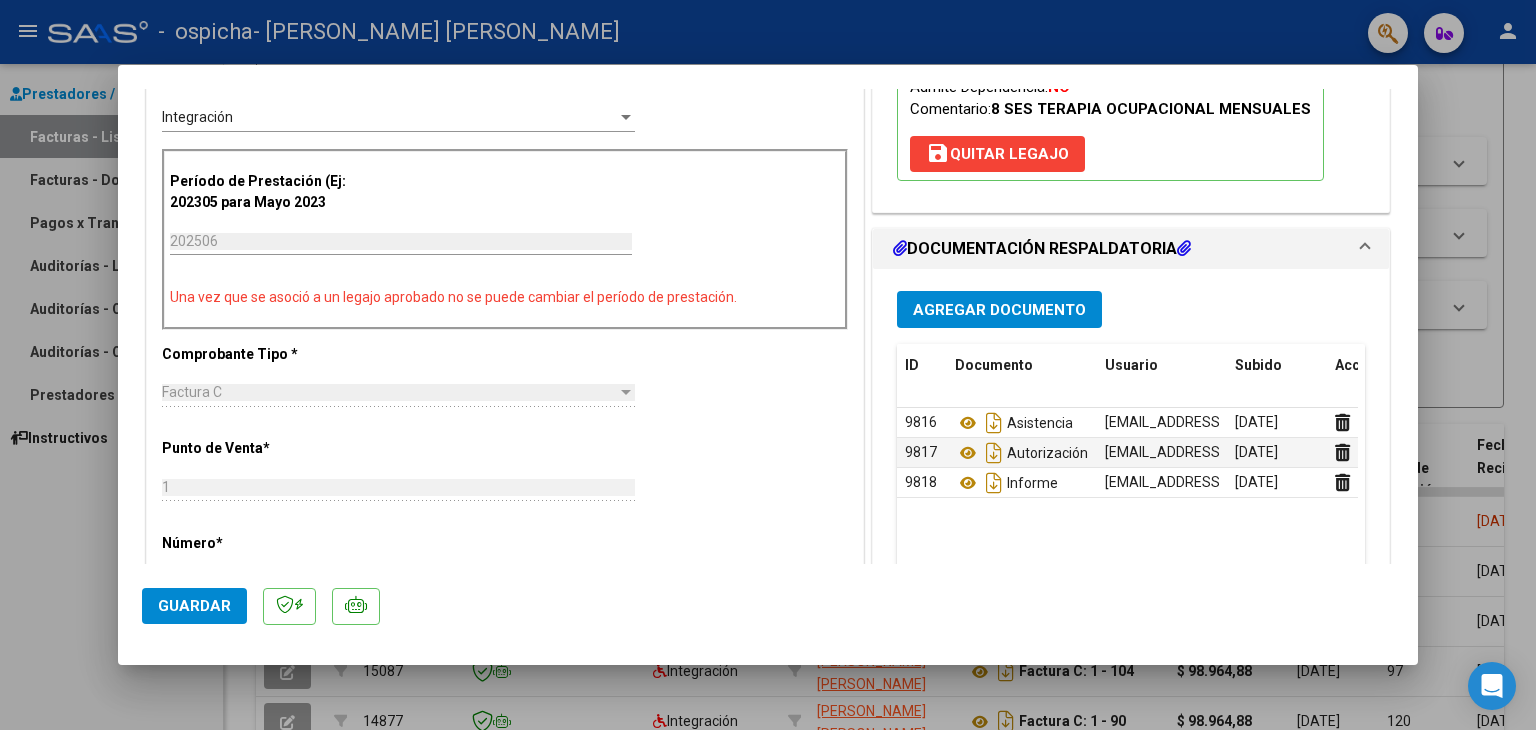 click on "202506 Ingrese el Período de Prestación como indica el ejemplo" at bounding box center (401, 241) 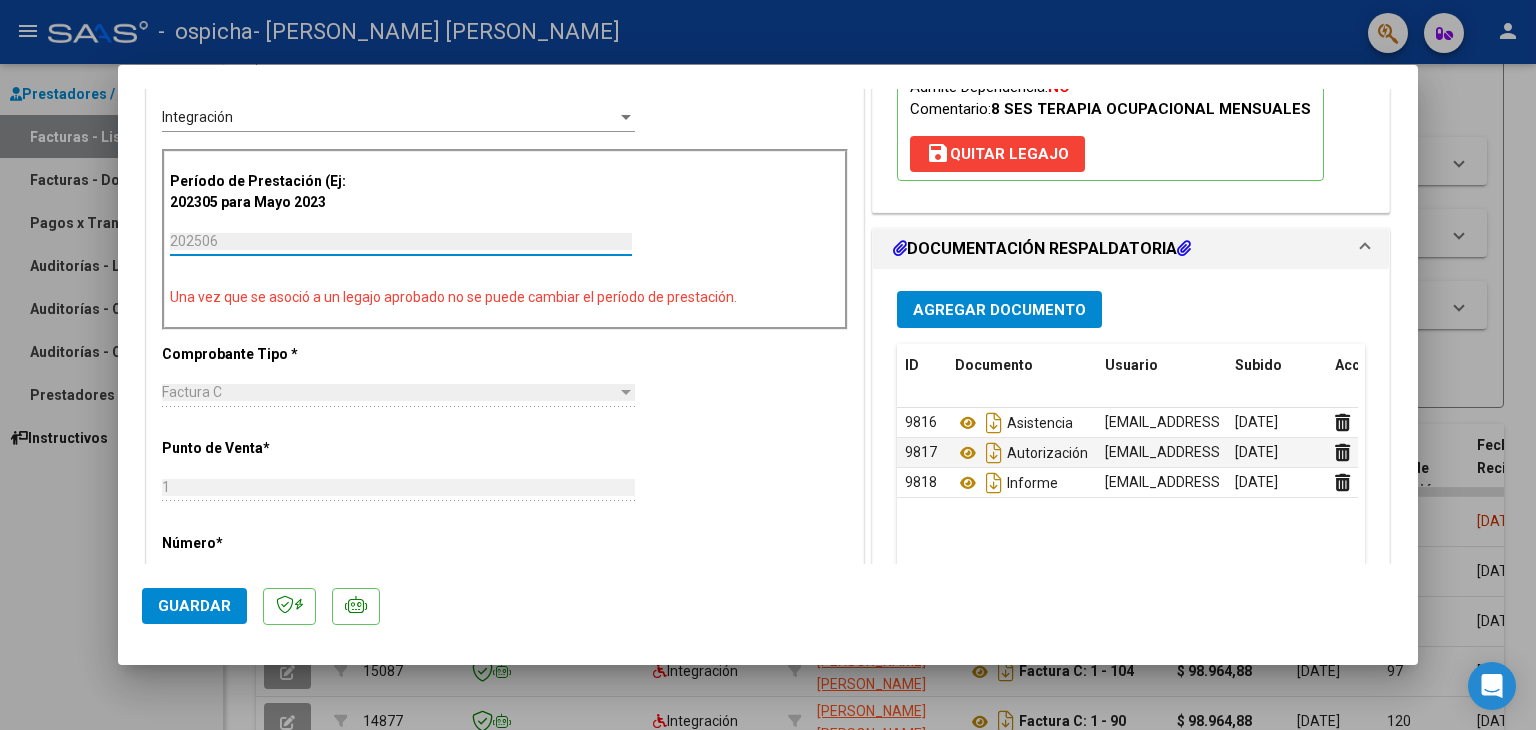 click on "202506" at bounding box center [401, 241] 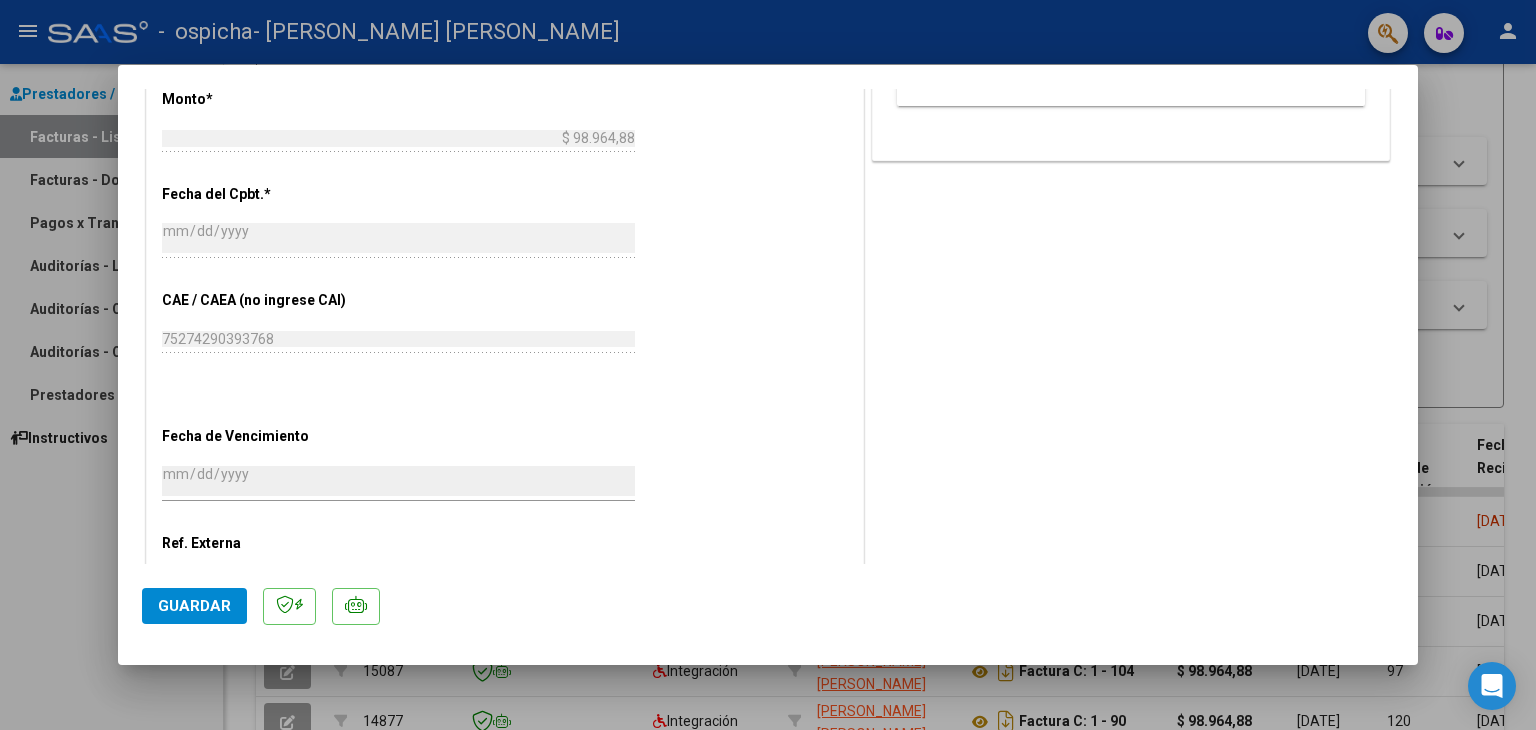 scroll, scrollTop: 1139, scrollLeft: 0, axis: vertical 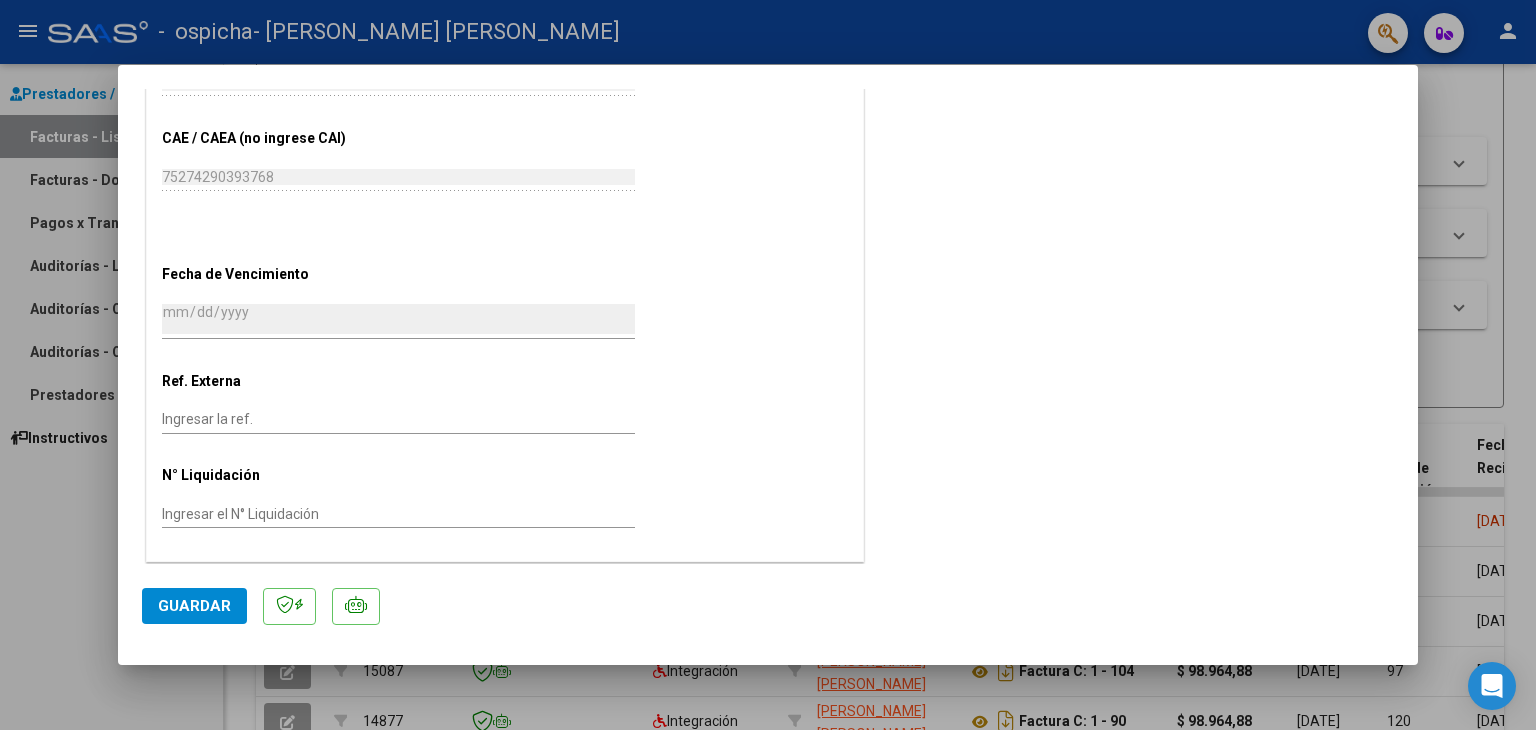 click on "[DATE]" at bounding box center [398, 319] 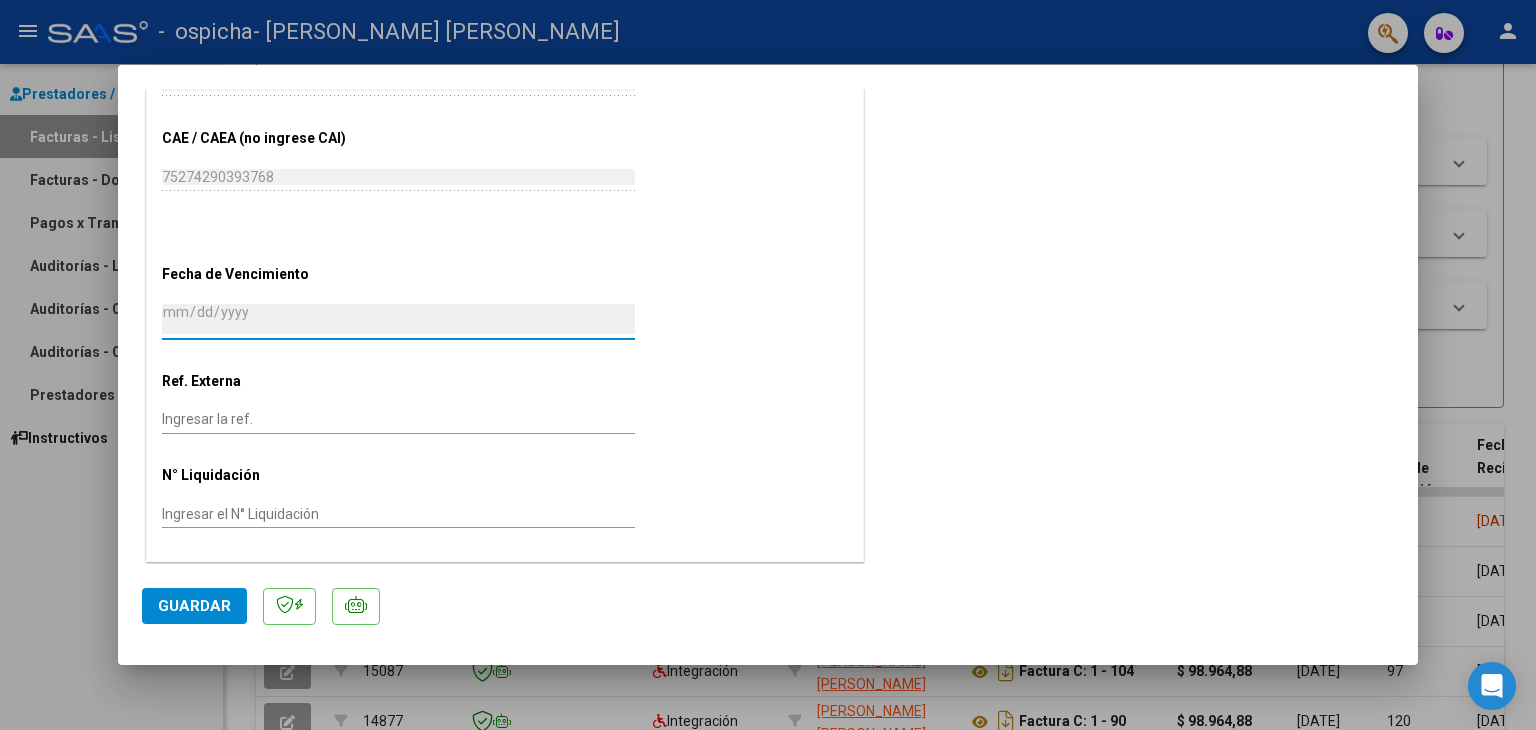click on "[DATE]" at bounding box center [398, 319] 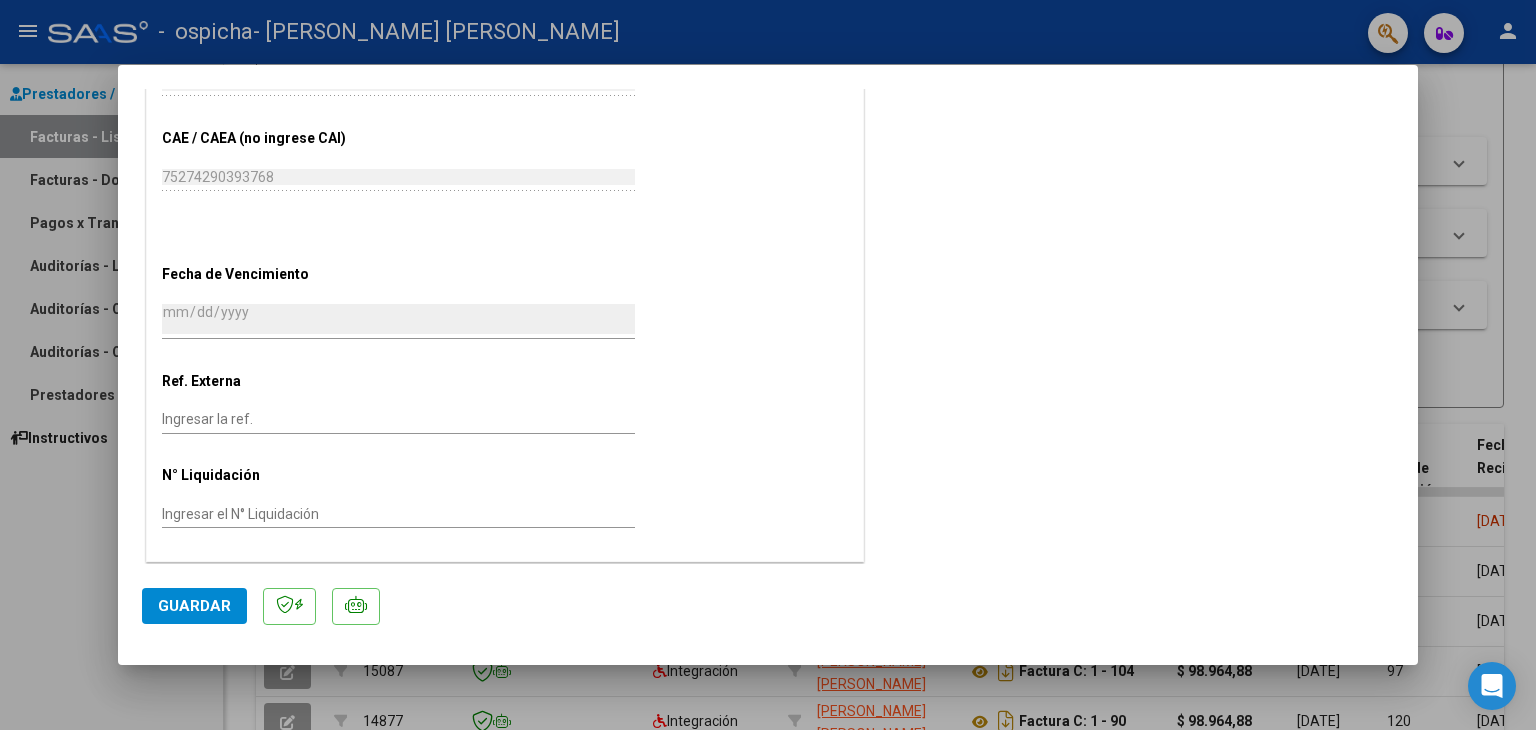 click on "CUIT  *   27-26781766-4 Ingresar CUIT  ANALISIS PRESTADOR  [PERSON_NAME] [PERSON_NAME] [PERSON_NAME]  Area destinado * Integración Seleccionar Area Período de Prestación (Ej: 202305 para Mayo 2023    202506 Ingrese el Período de Prestación como indica el ejemplo   Una vez que se asoció a un legajo aprobado no se puede cambiar el período de prestación.   Comprobante Tipo * Factura C Seleccionar Tipo Punto de Venta  *   1 Ingresar el Nro.  Número  *   142 Ingresar el Nro.  Monto  *   $ 98.964,88 Ingresar el monto  [GEOGRAPHIC_DATA]  *   [DATE] Ingresar la fecha  CAE / CAEA (no ingrese CAI)    75274290393768 Ingresar el CAE o CAEA (no ingrese CAI)  Fecha de Vencimiento    [DATE] Ingresar la fecha  Ref. Externa    Ingresar la ref.  N° Liquidación    Ingresar el N° Liquidación" at bounding box center [505, -140] 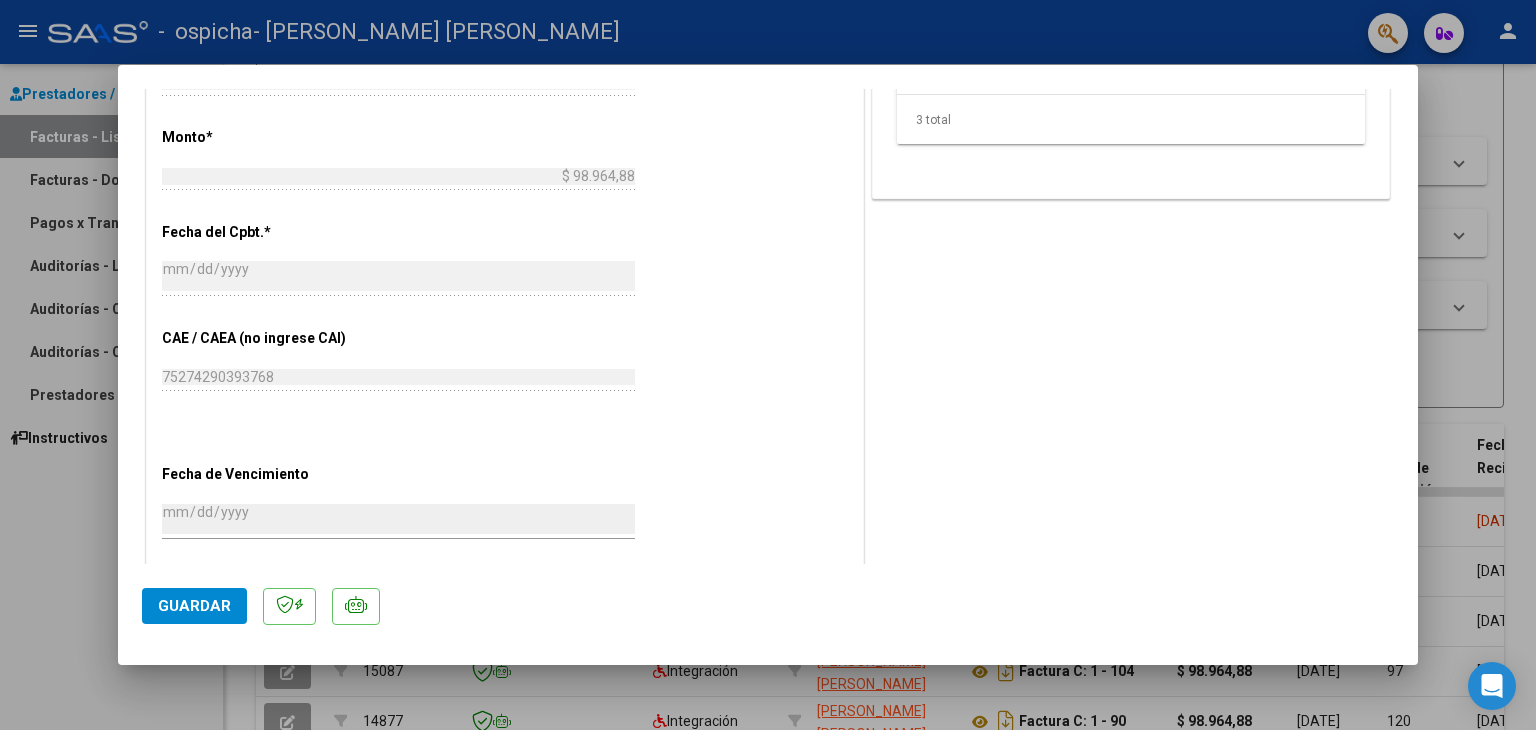 scroll, scrollTop: 1039, scrollLeft: 0, axis: vertical 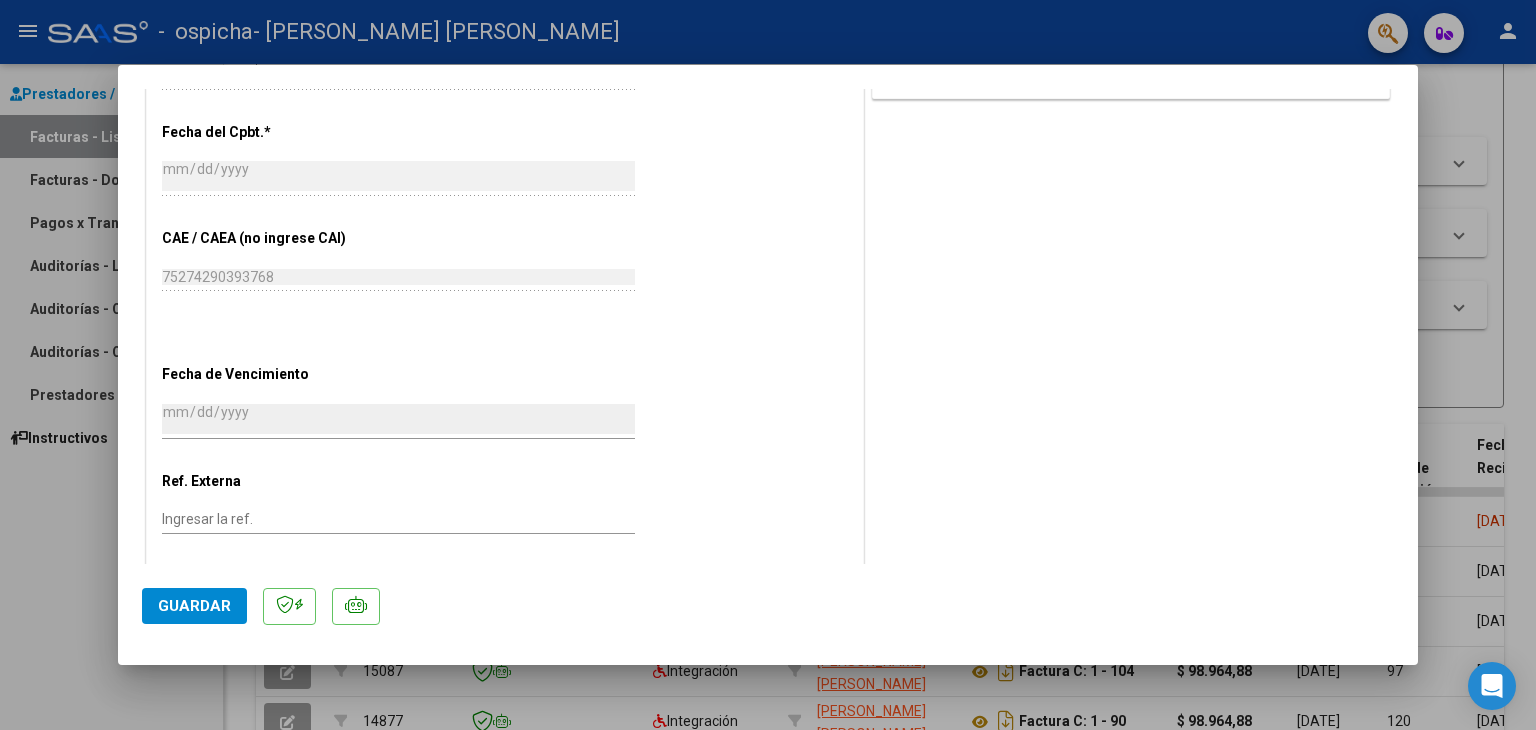 click on "[DATE]" at bounding box center [398, 419] 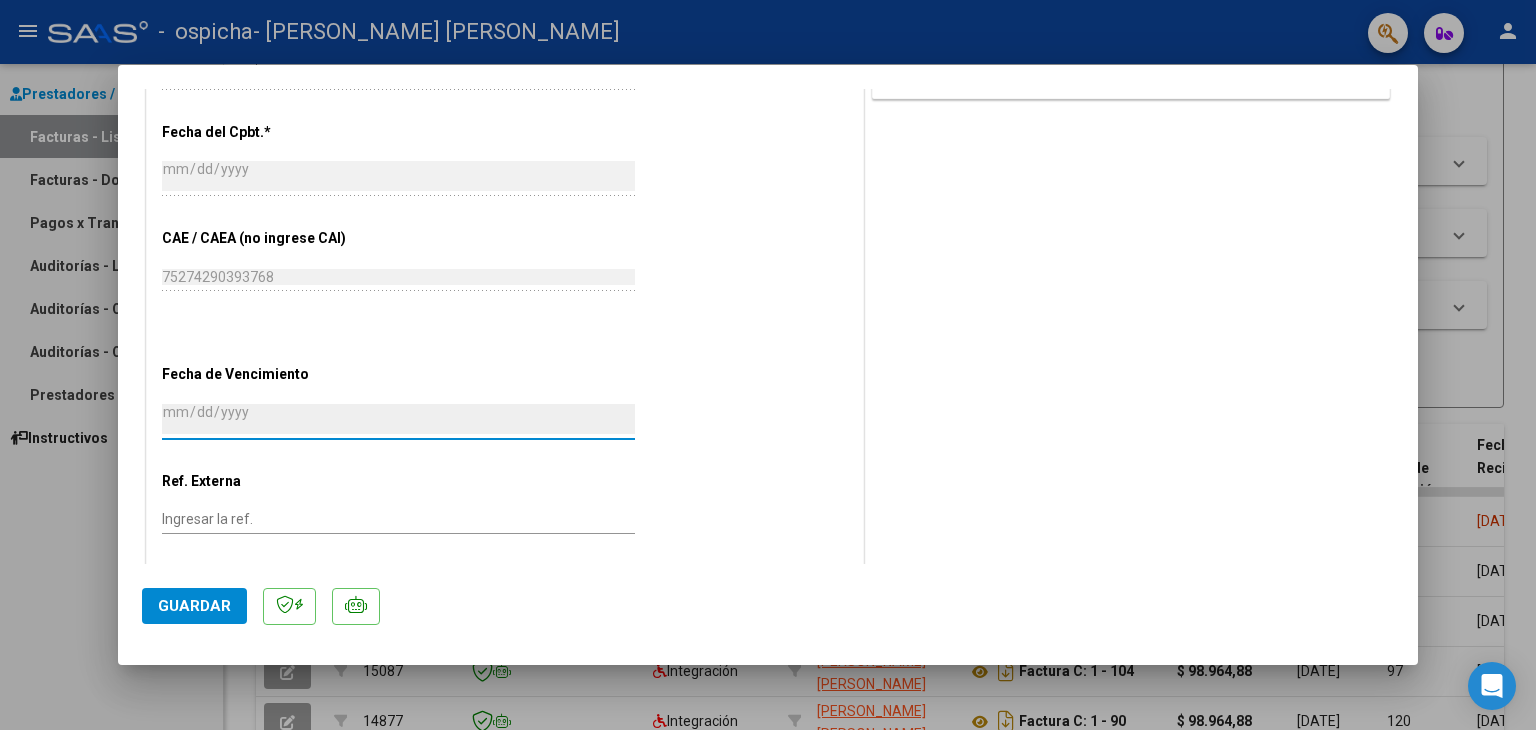 click on "[DATE]" at bounding box center (398, 419) 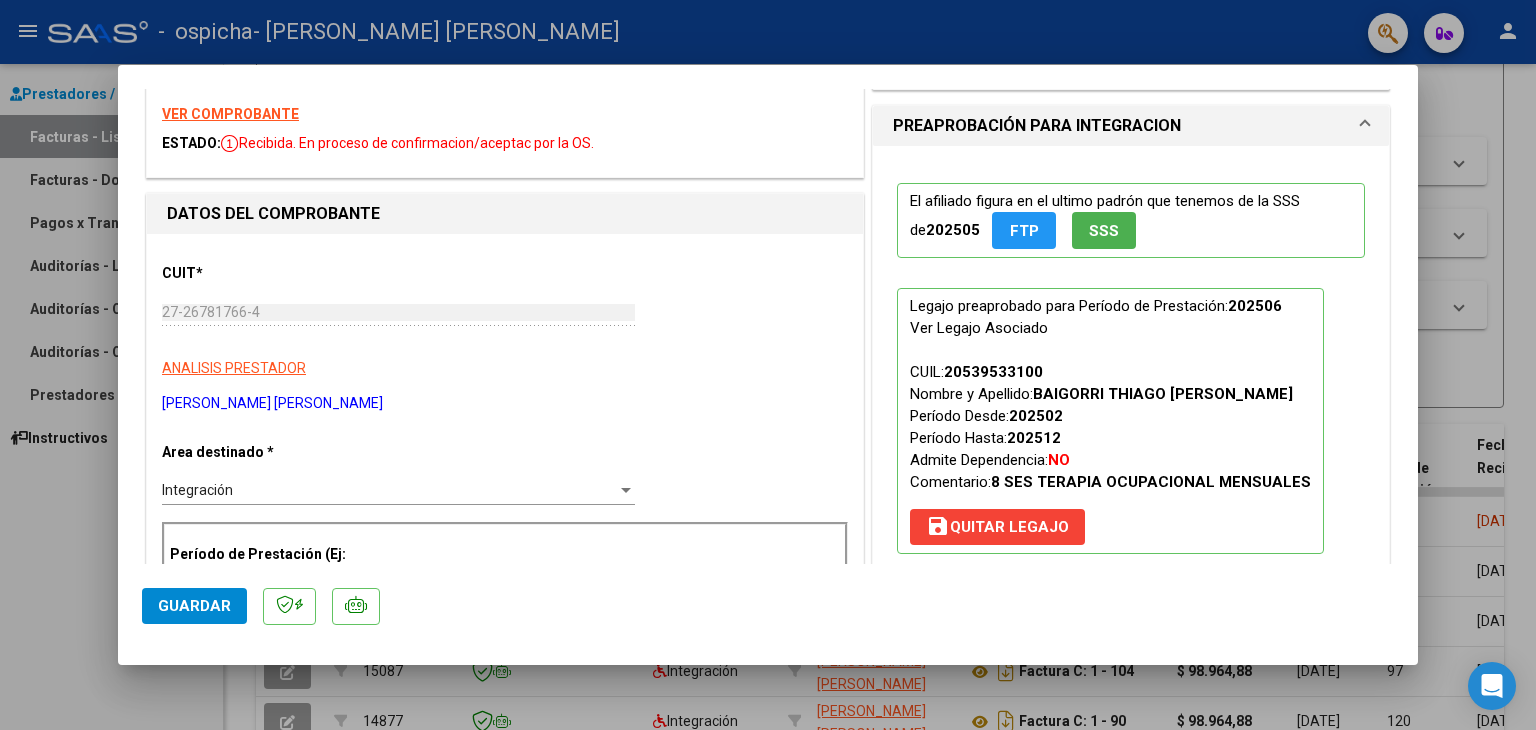 scroll, scrollTop: 0, scrollLeft: 0, axis: both 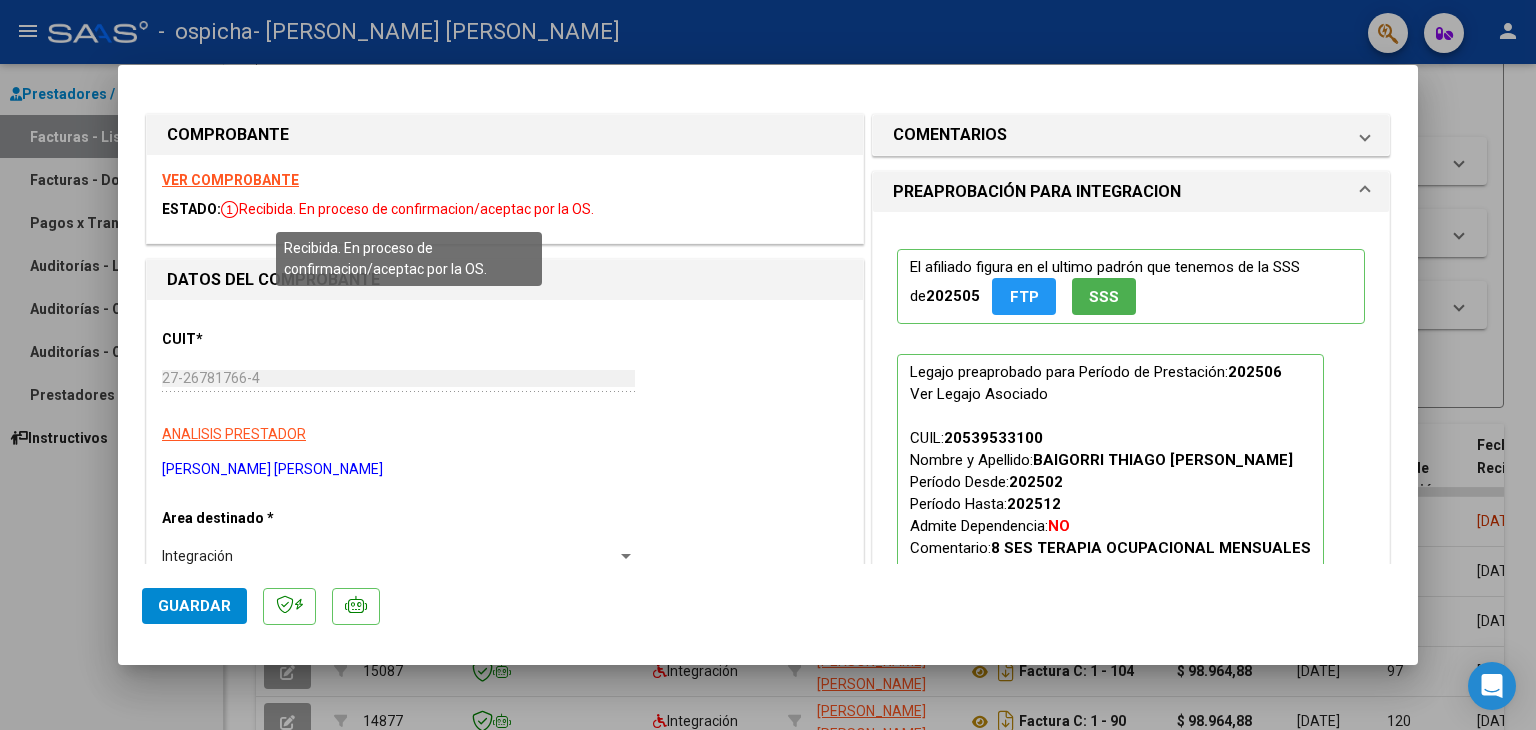 click on "Recibida. En proceso de confirmacion/aceptac por la OS." at bounding box center [407, 209] 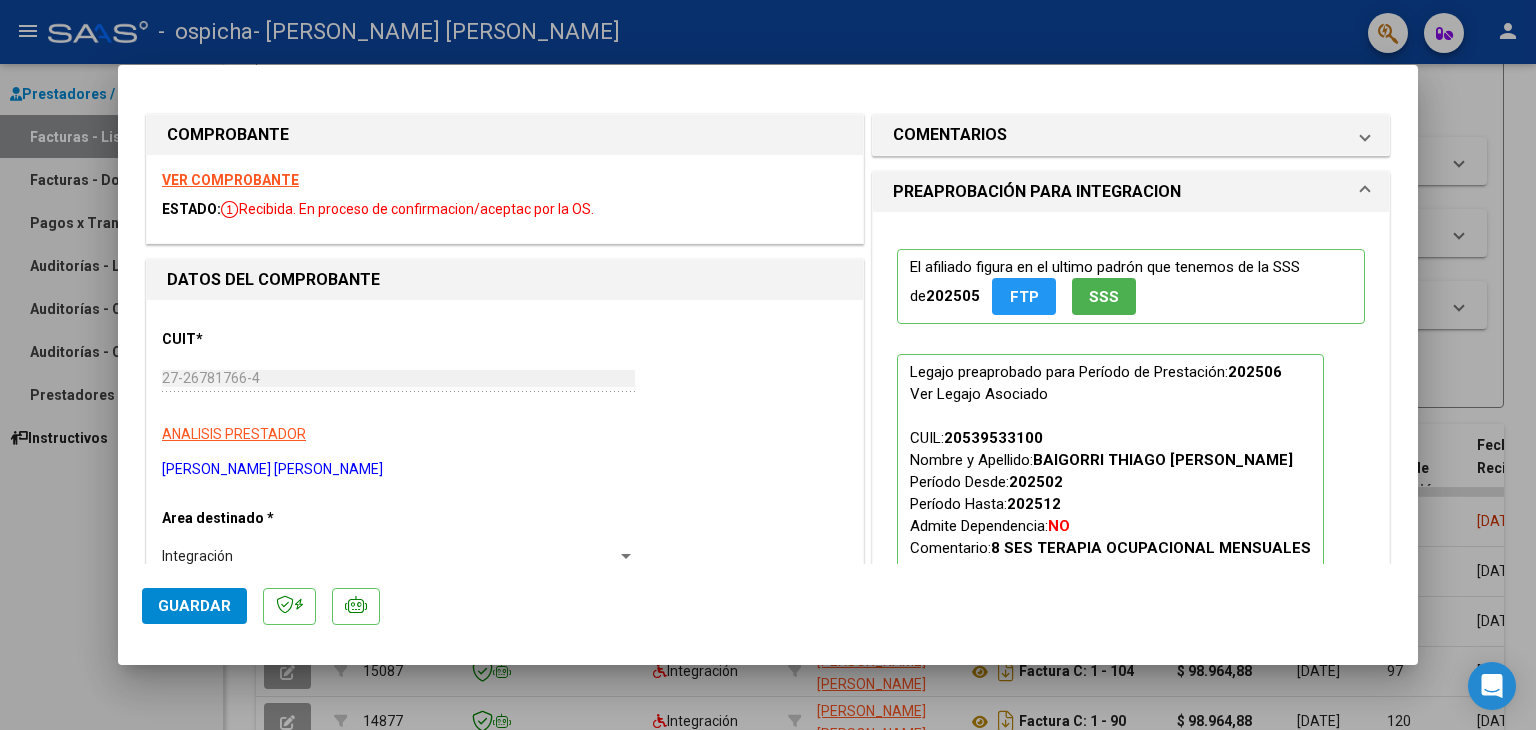 click on "VER COMPROBANTE       ESTADO:   Recibida. En proceso de confirmacion/aceptac por la OS." at bounding box center (505, 199) 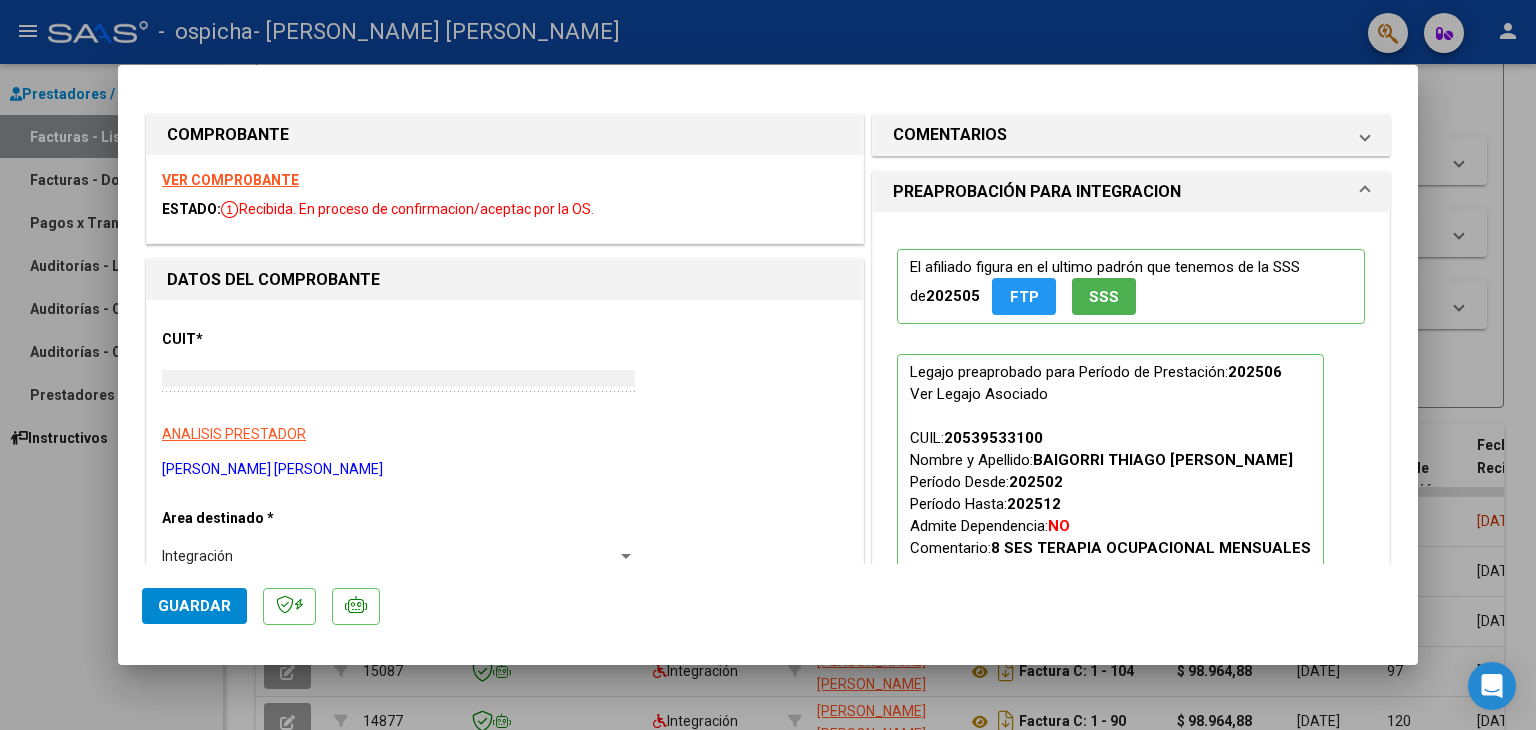 type 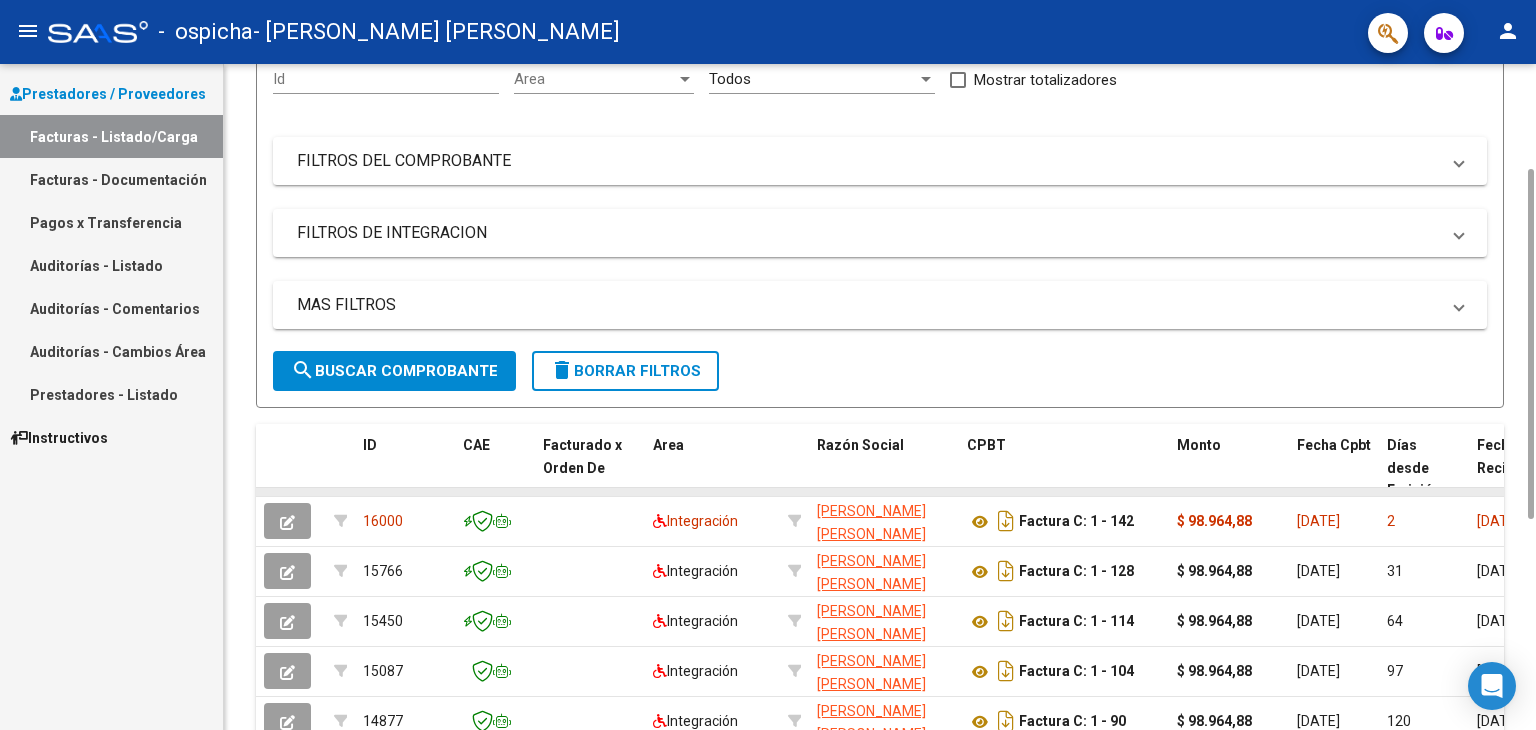 drag, startPoint x: 486, startPoint y: 488, endPoint x: 648, endPoint y: 493, distance: 162.07715 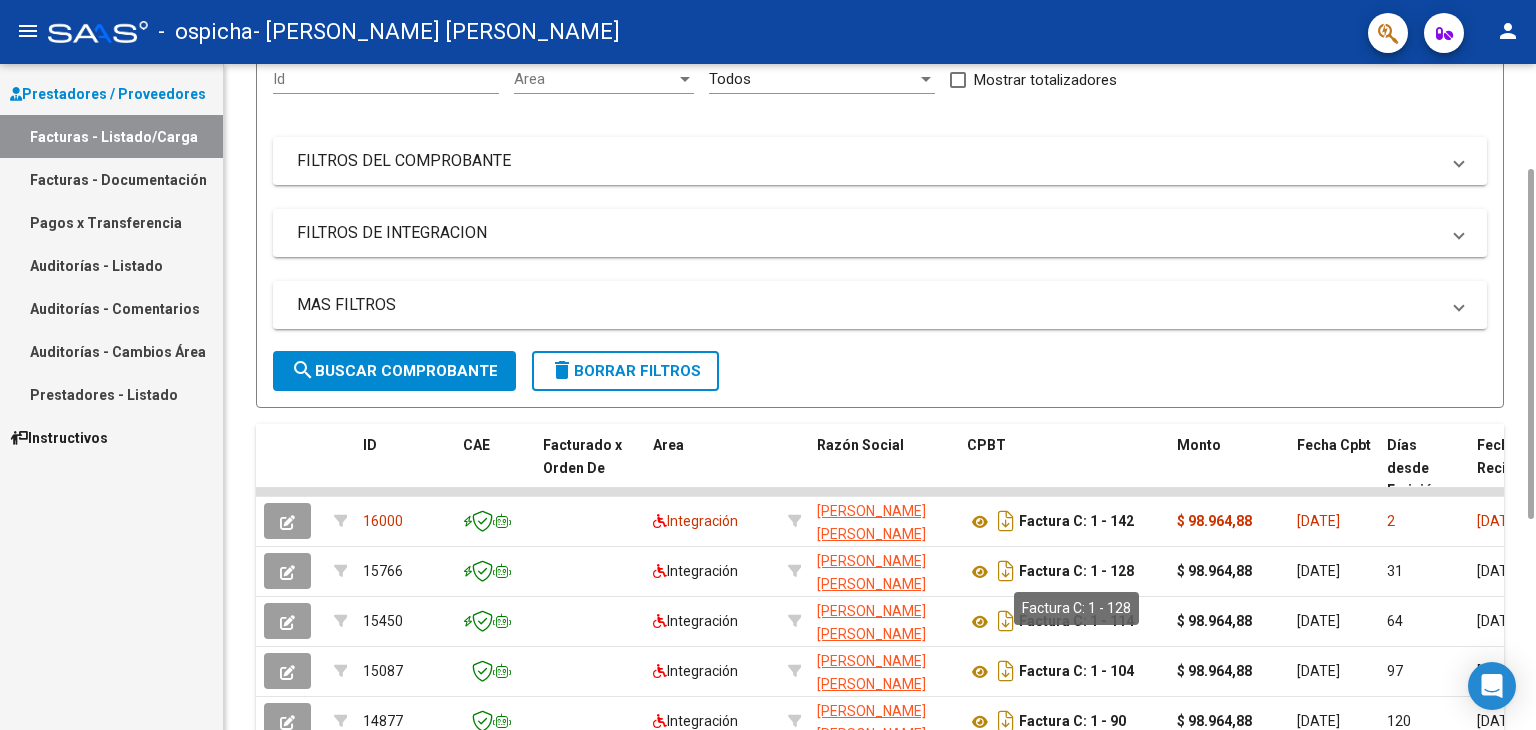 scroll, scrollTop: 600, scrollLeft: 0, axis: vertical 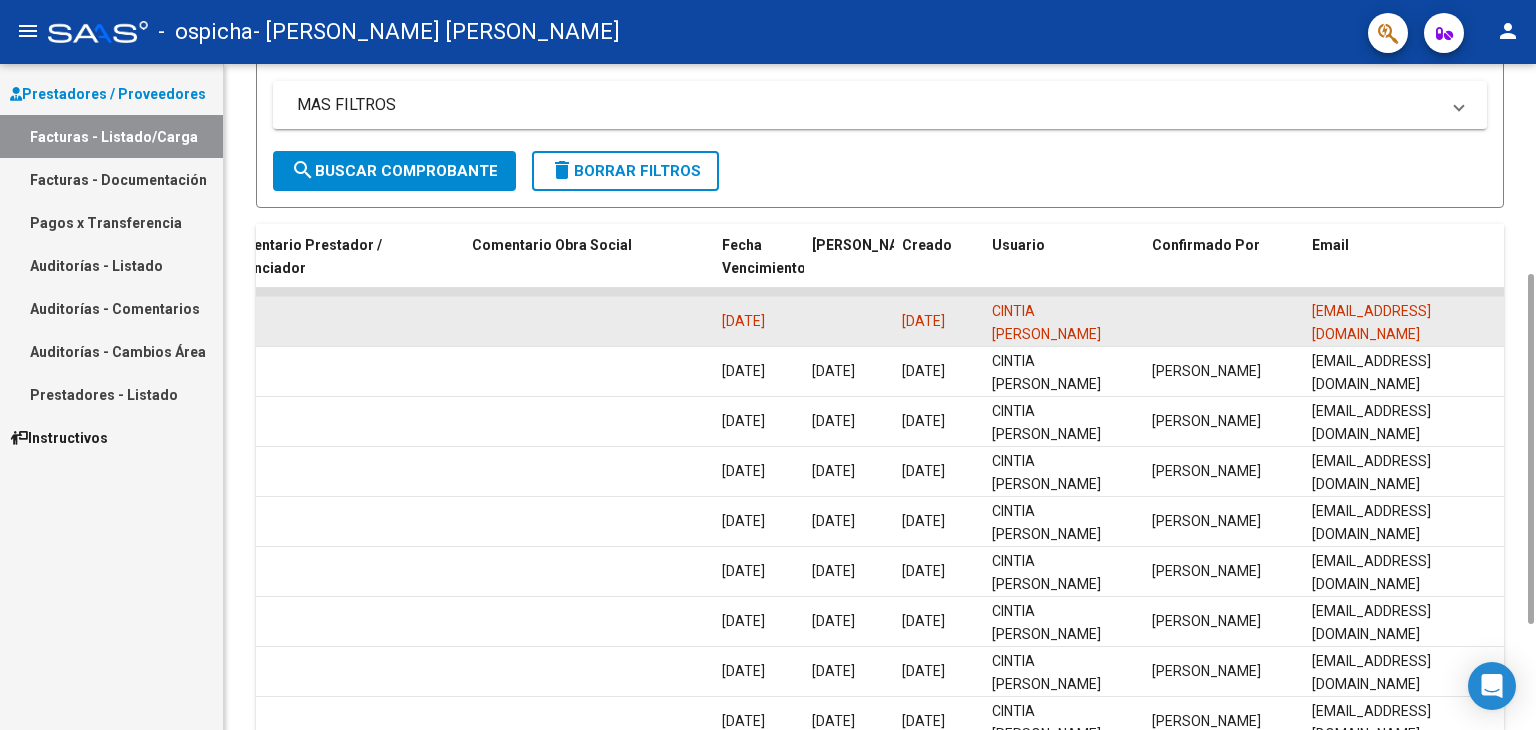 click on "[DATE]" 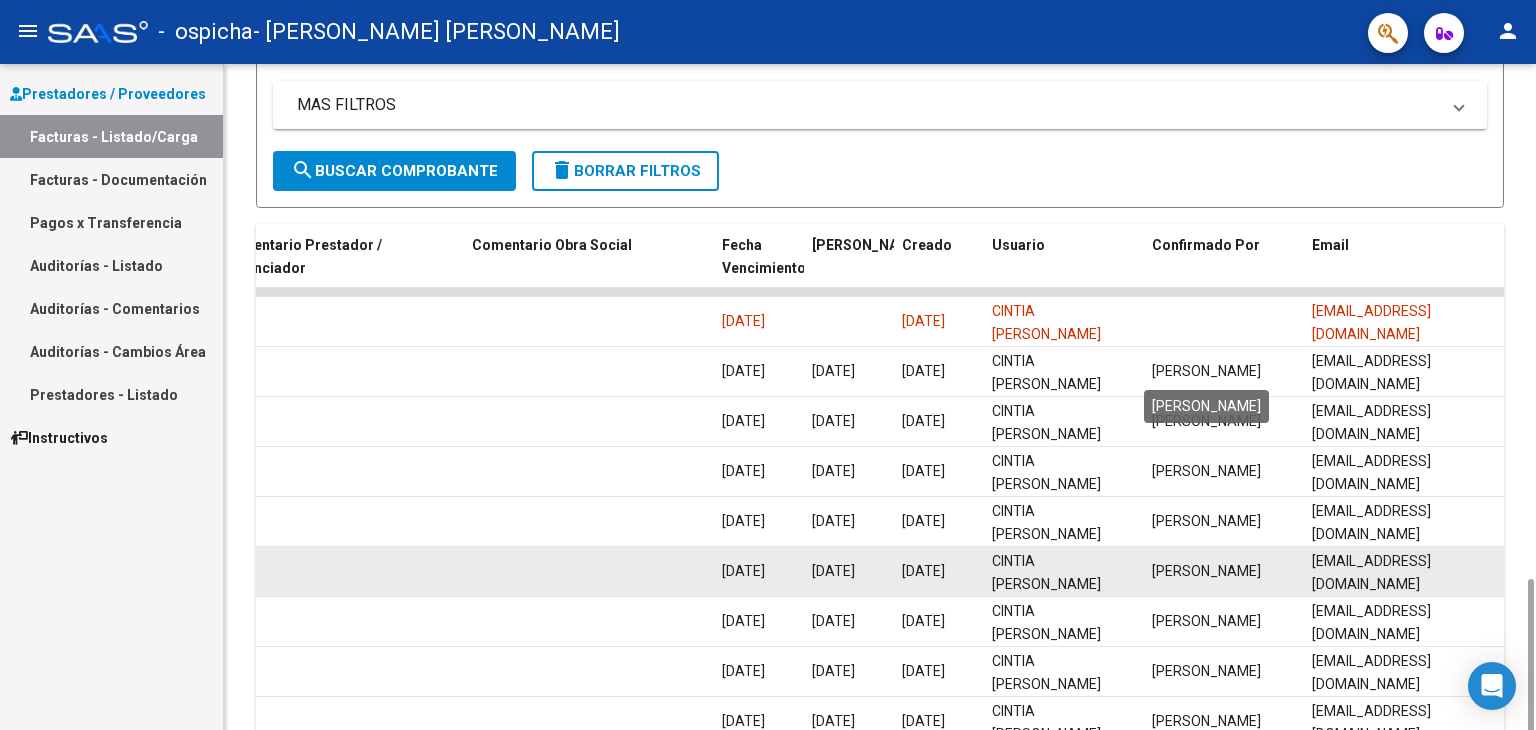 scroll, scrollTop: 600, scrollLeft: 0, axis: vertical 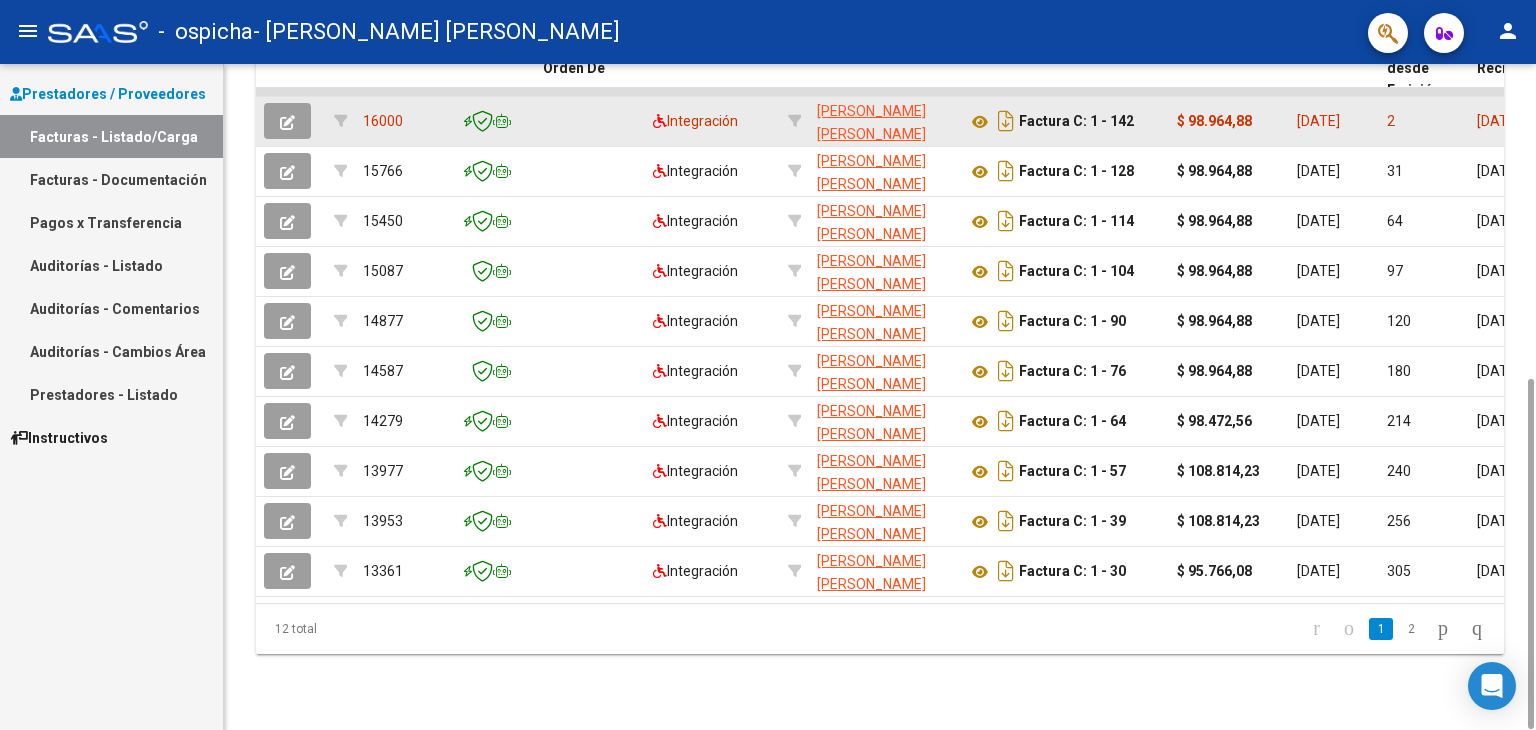 click on "16000" 